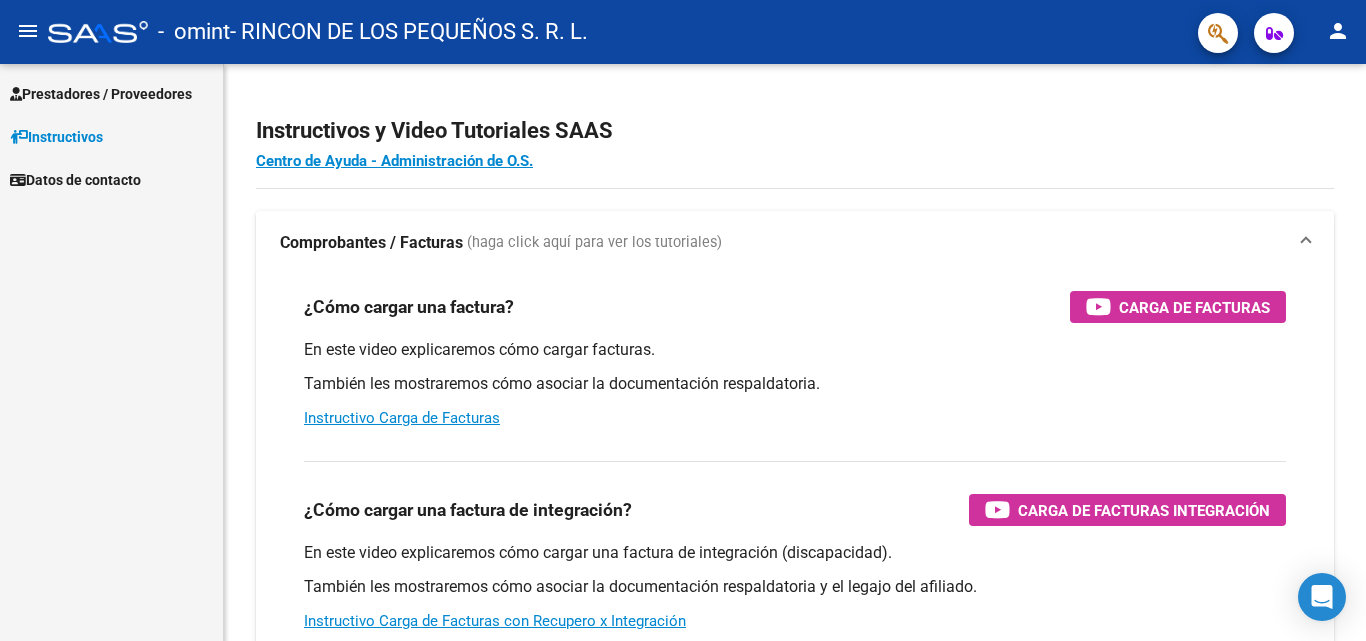 scroll, scrollTop: 0, scrollLeft: 0, axis: both 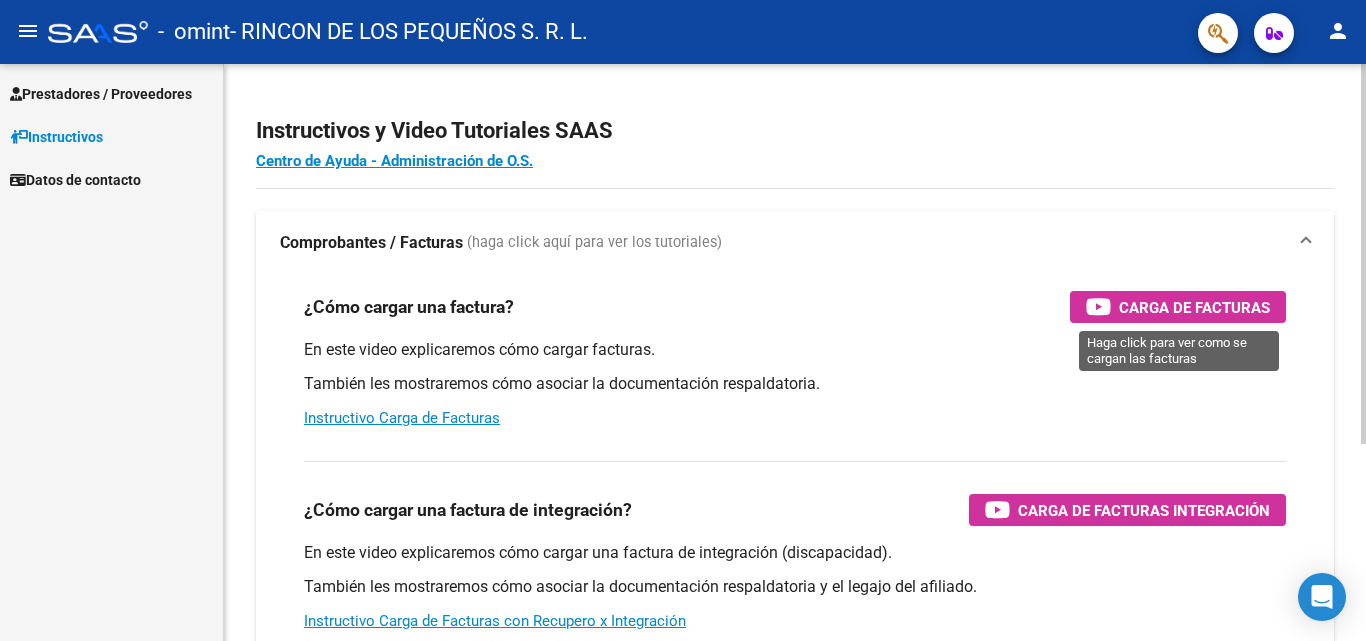click on "Carga de Facturas" at bounding box center [1194, 307] 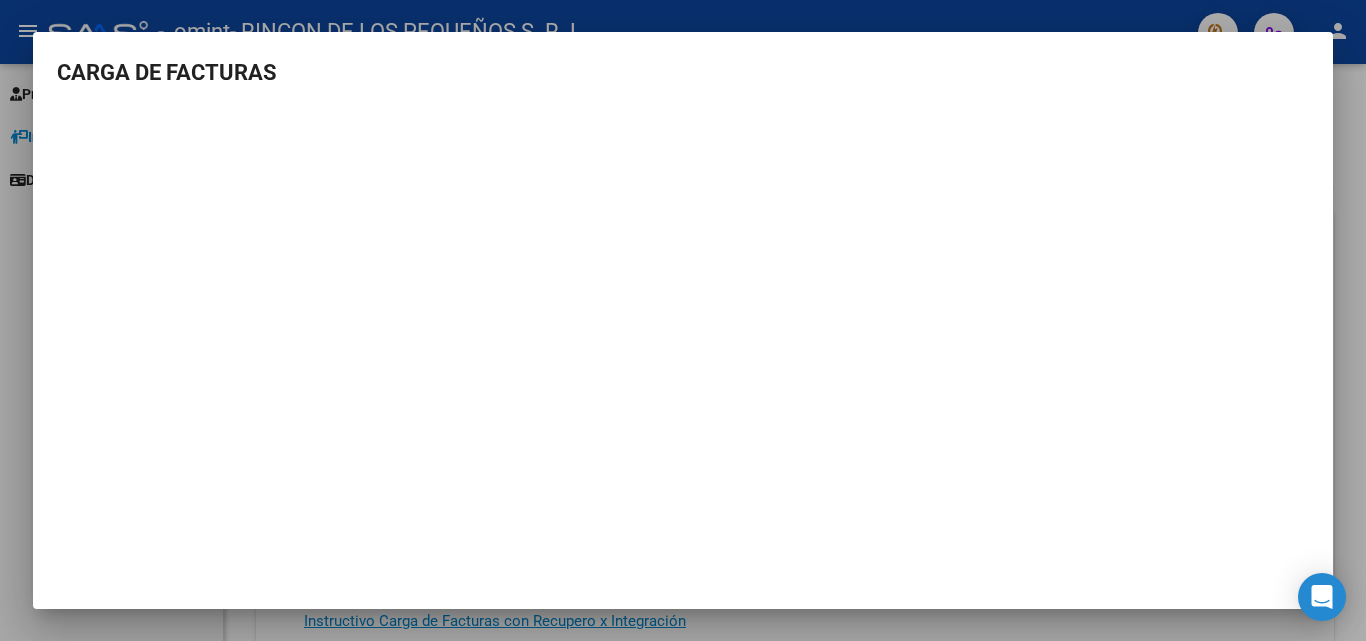 type 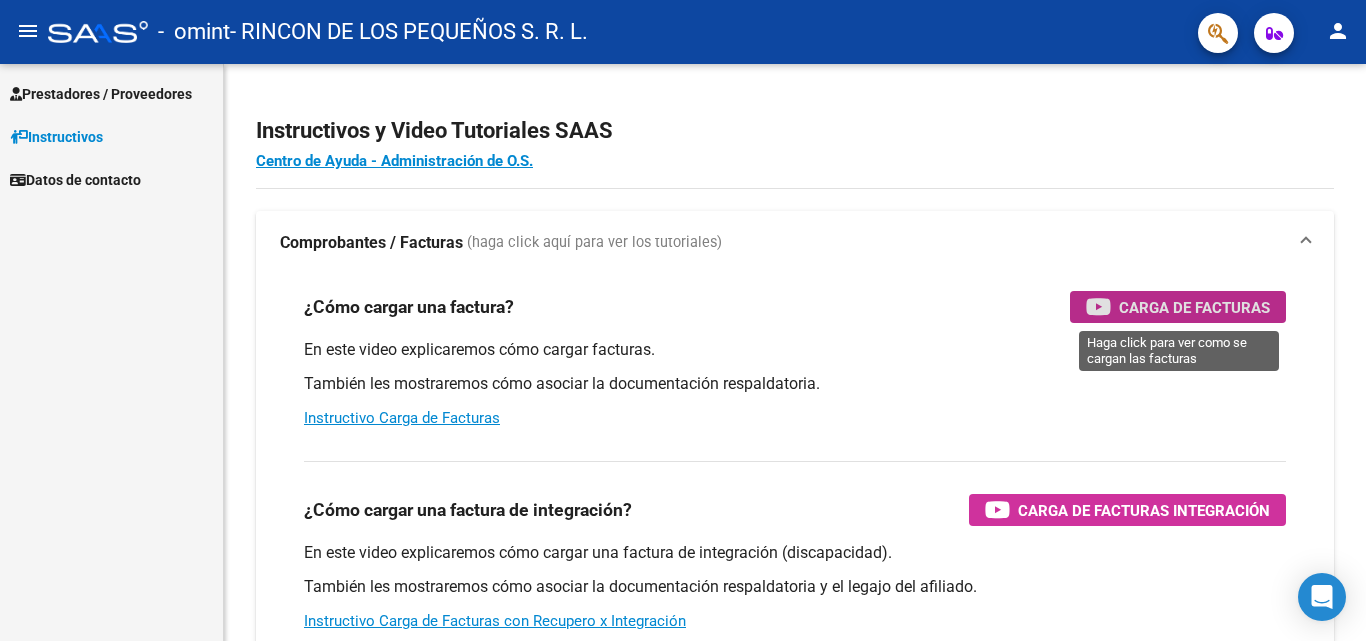 click on "Prestadores / Proveedores" at bounding box center (101, 94) 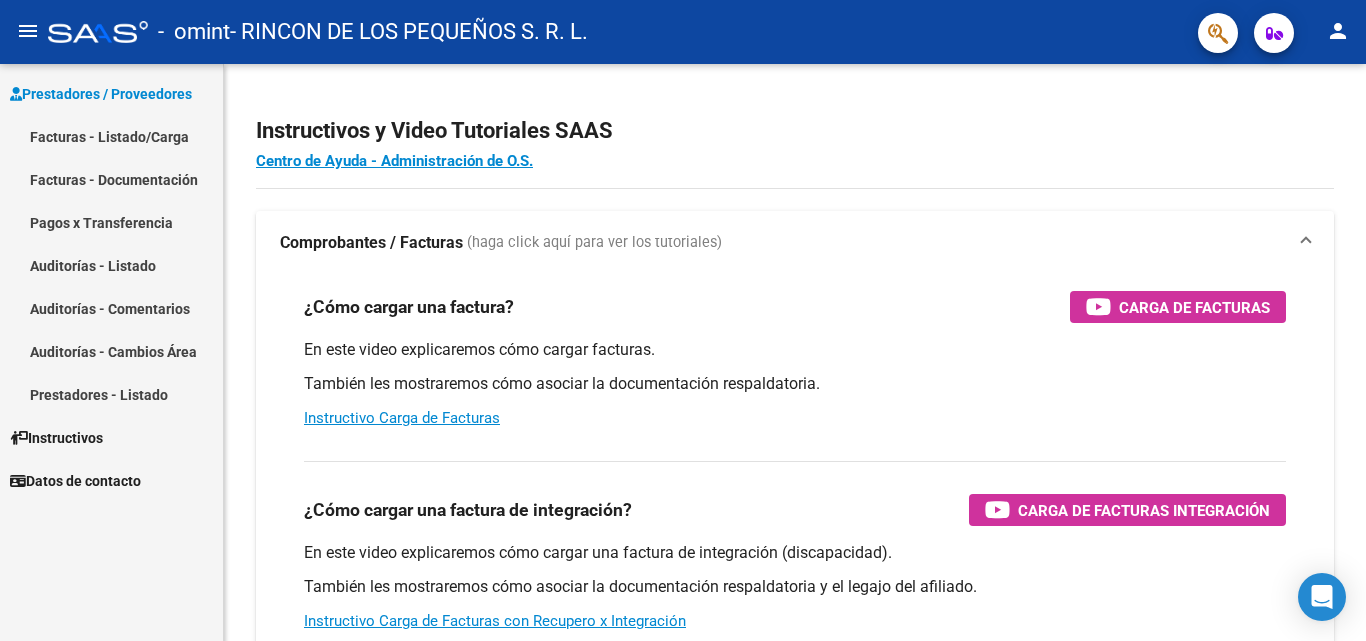 click on "Facturas - Listado/Carga" at bounding box center [111, 136] 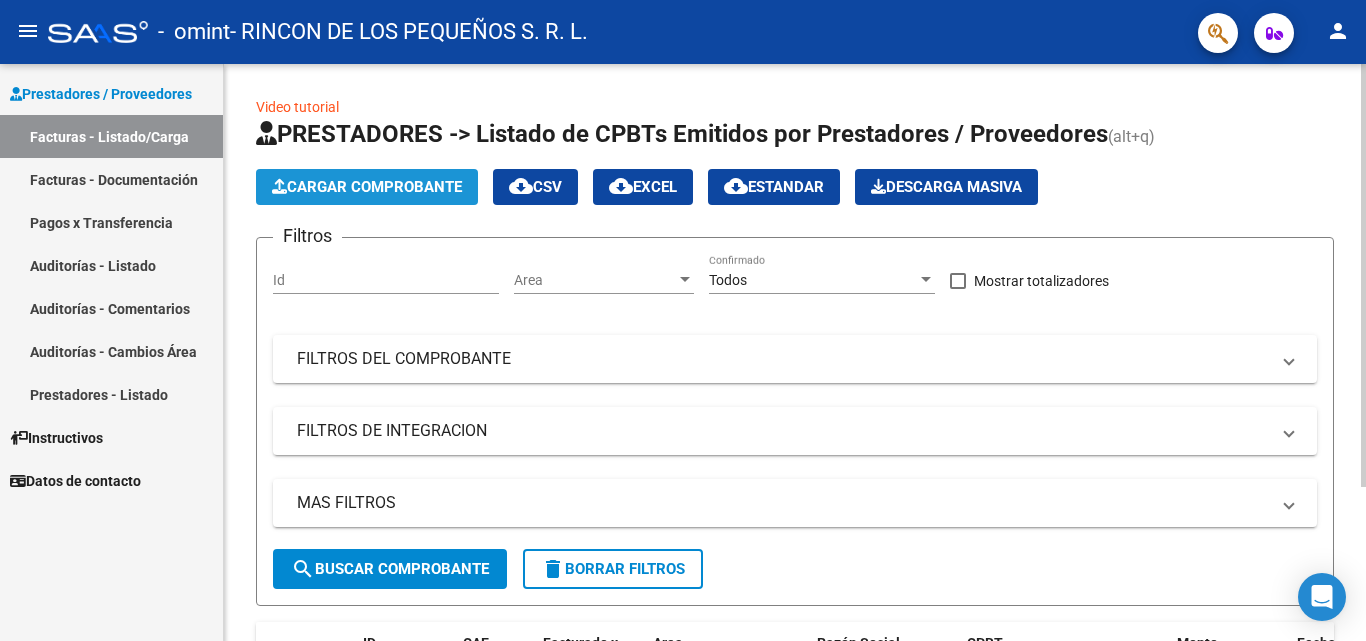 click on "Cargar Comprobante" 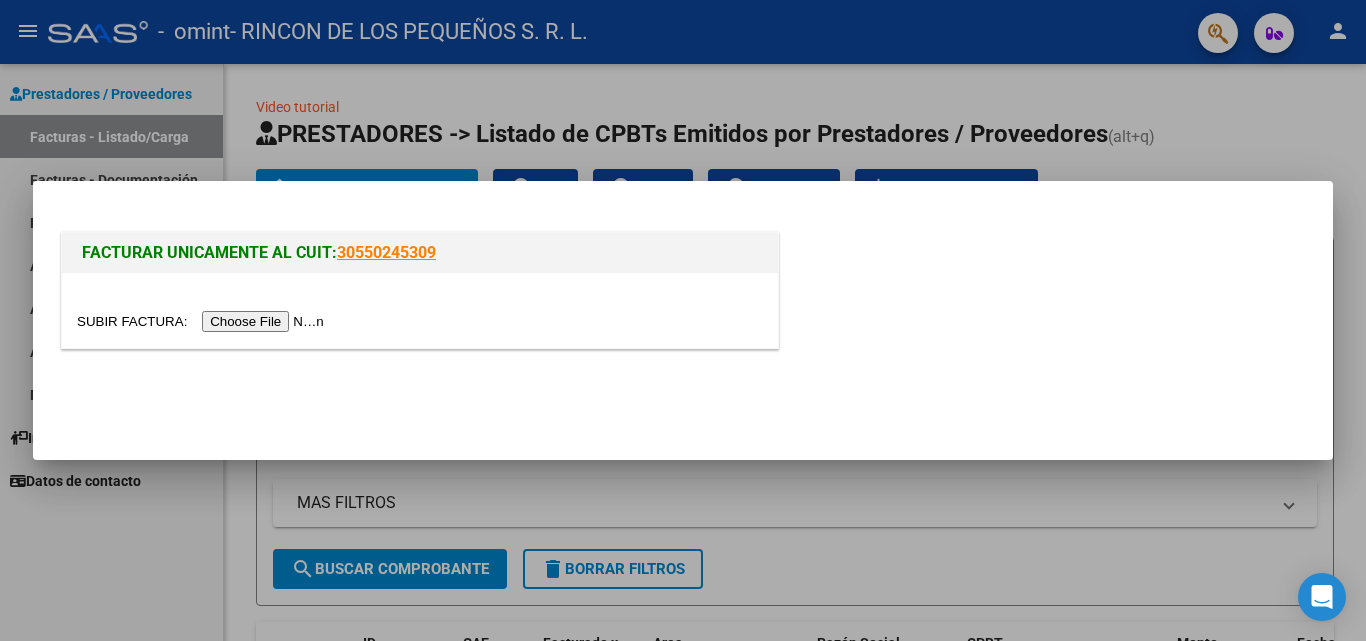 click at bounding box center [203, 321] 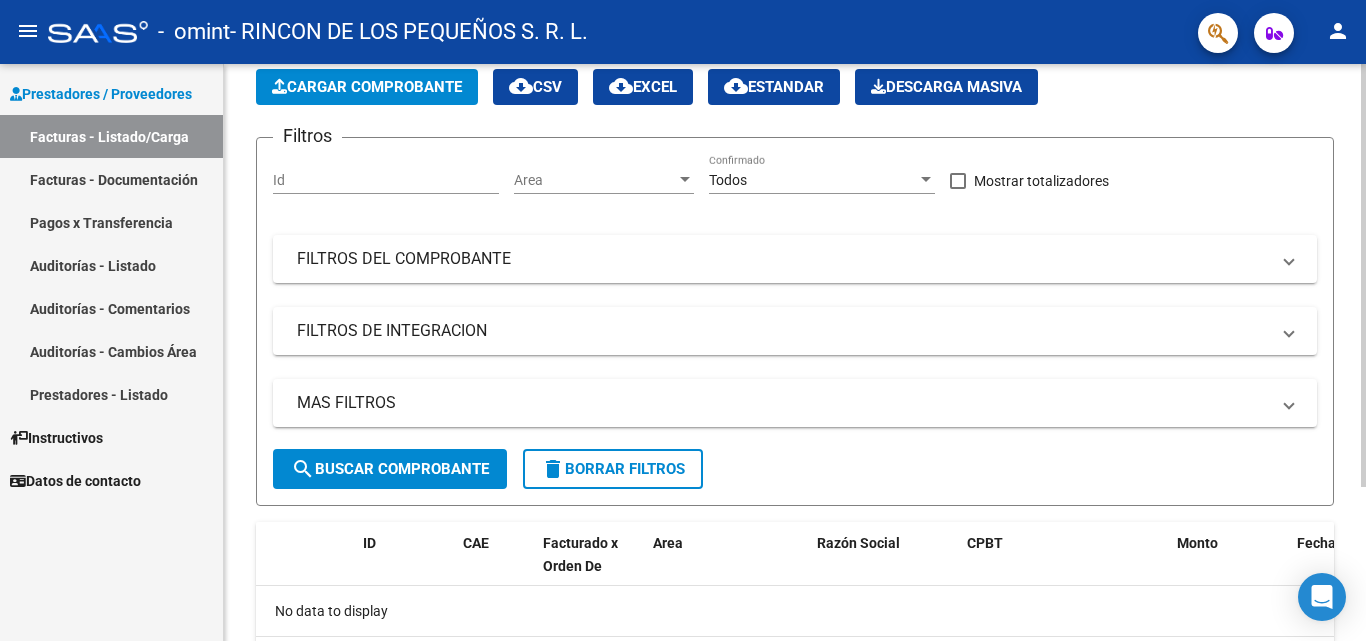 scroll, scrollTop: 0, scrollLeft: 0, axis: both 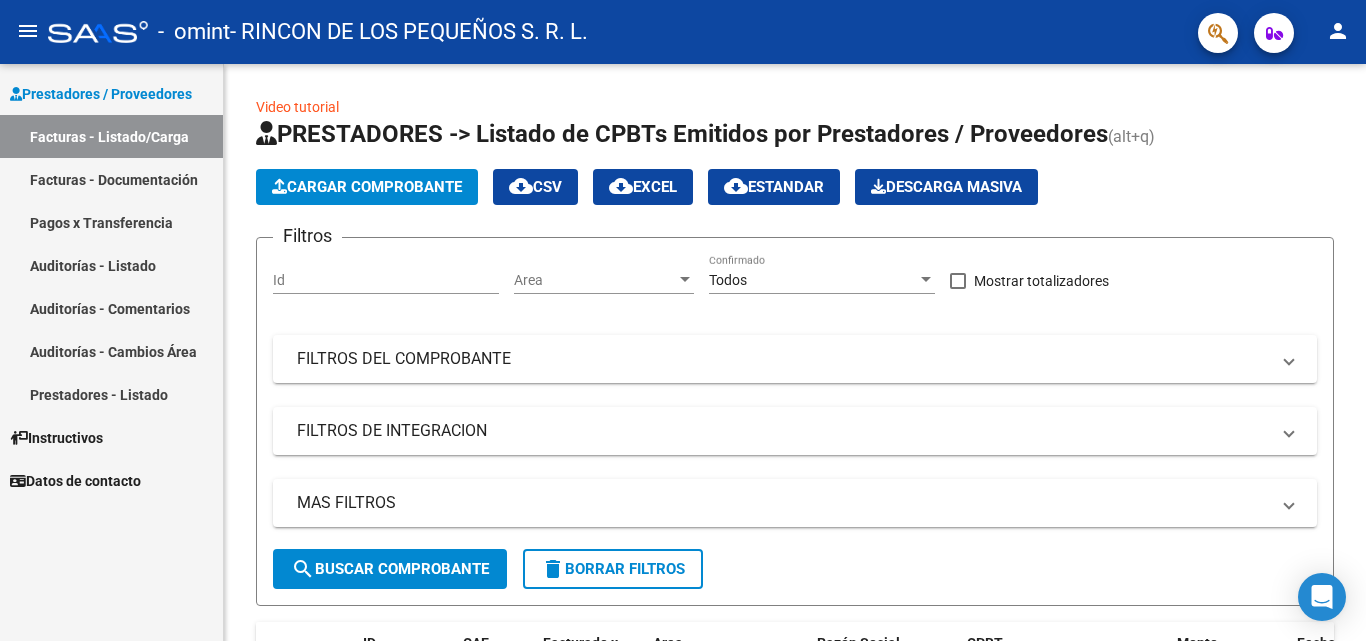 click on "Facturas - Listado/Carga" at bounding box center [111, 136] 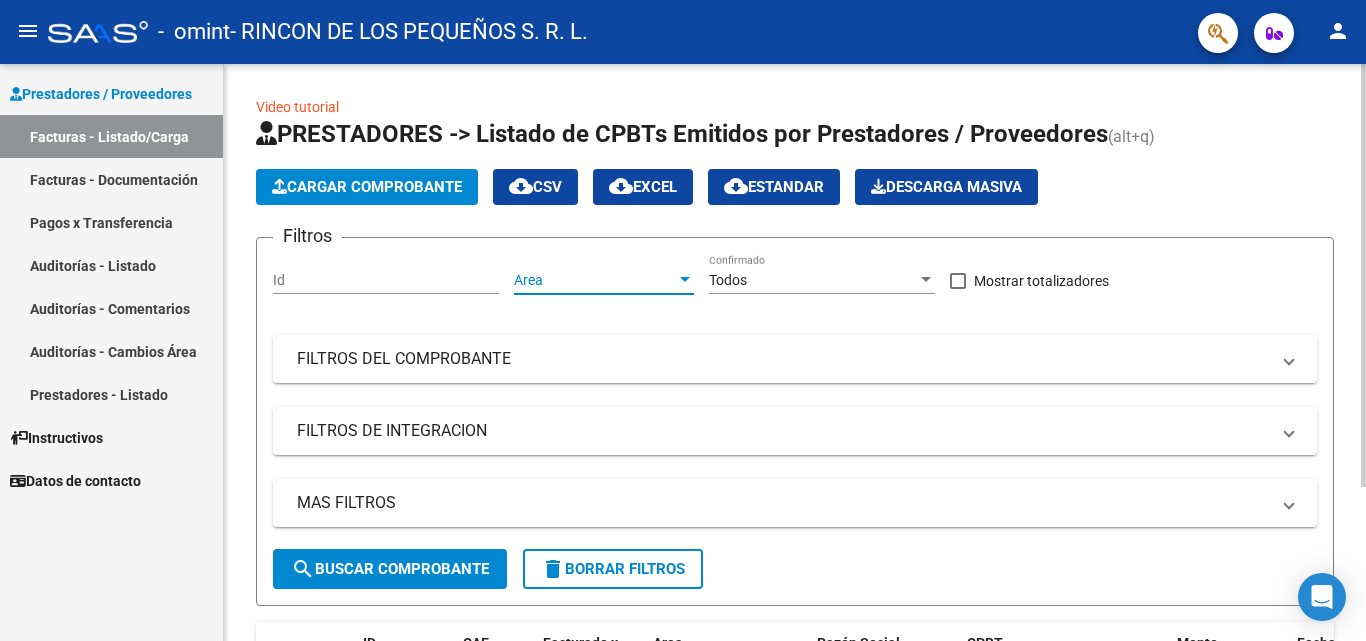 click at bounding box center [685, 279] 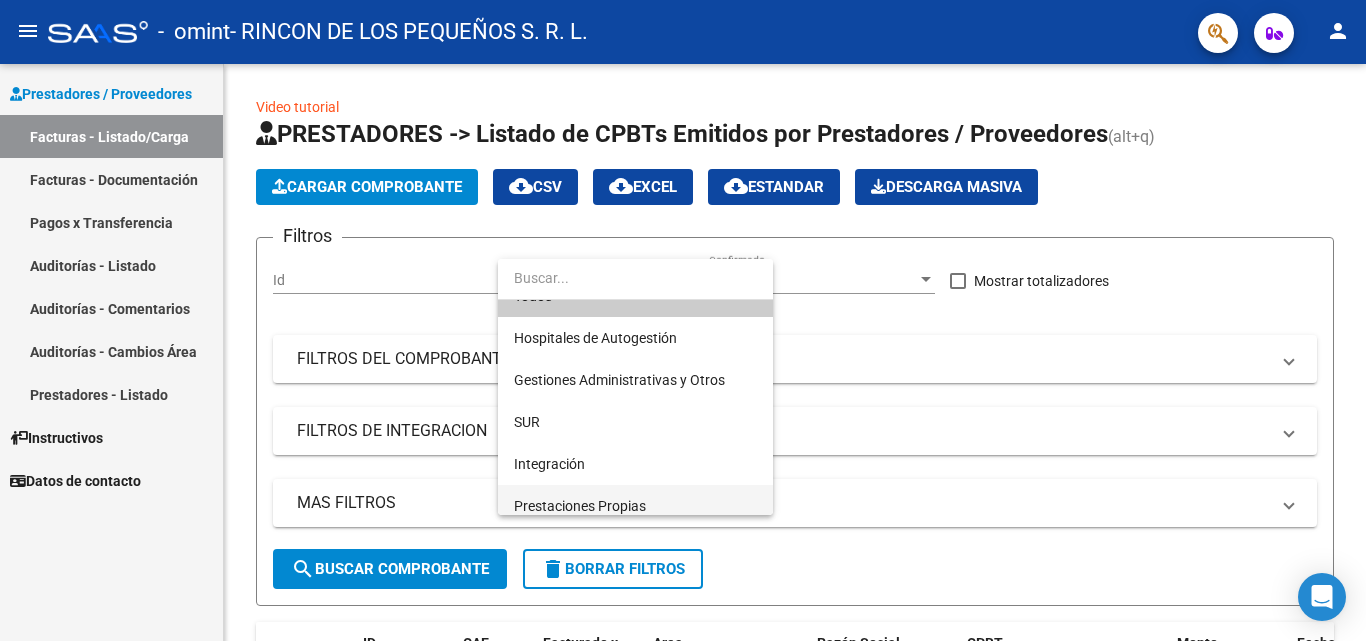 scroll, scrollTop: 6, scrollLeft: 0, axis: vertical 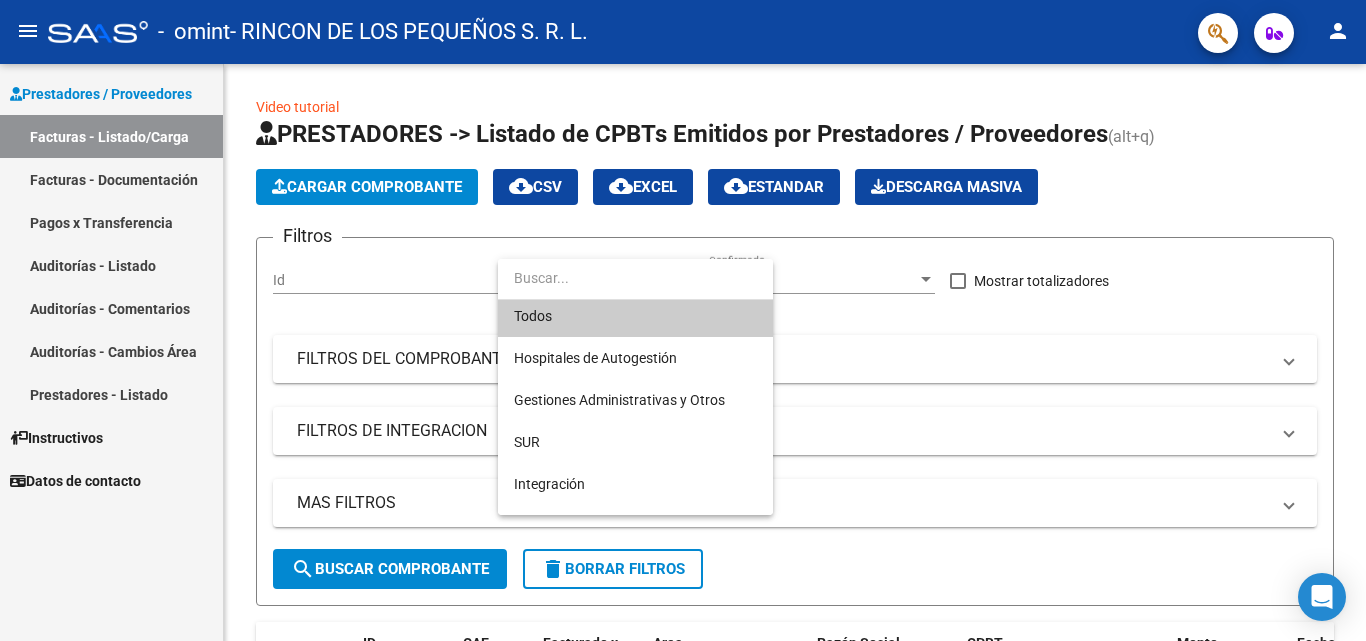 click at bounding box center (683, 320) 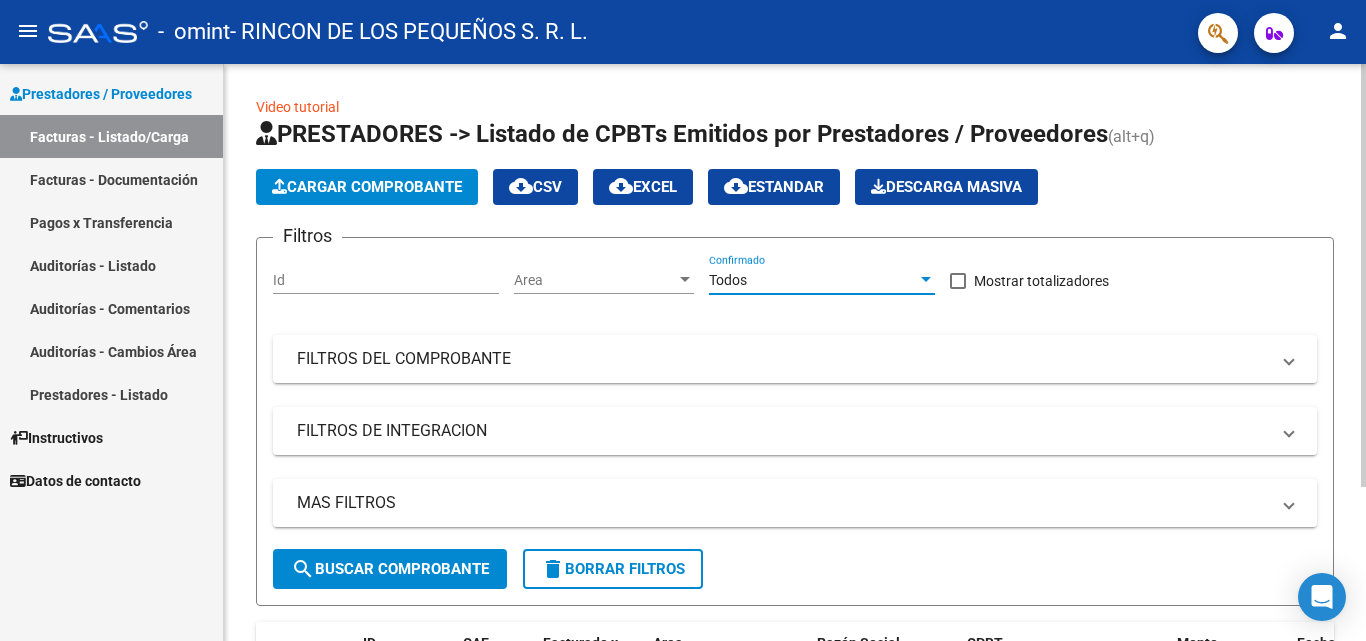 click at bounding box center [926, 279] 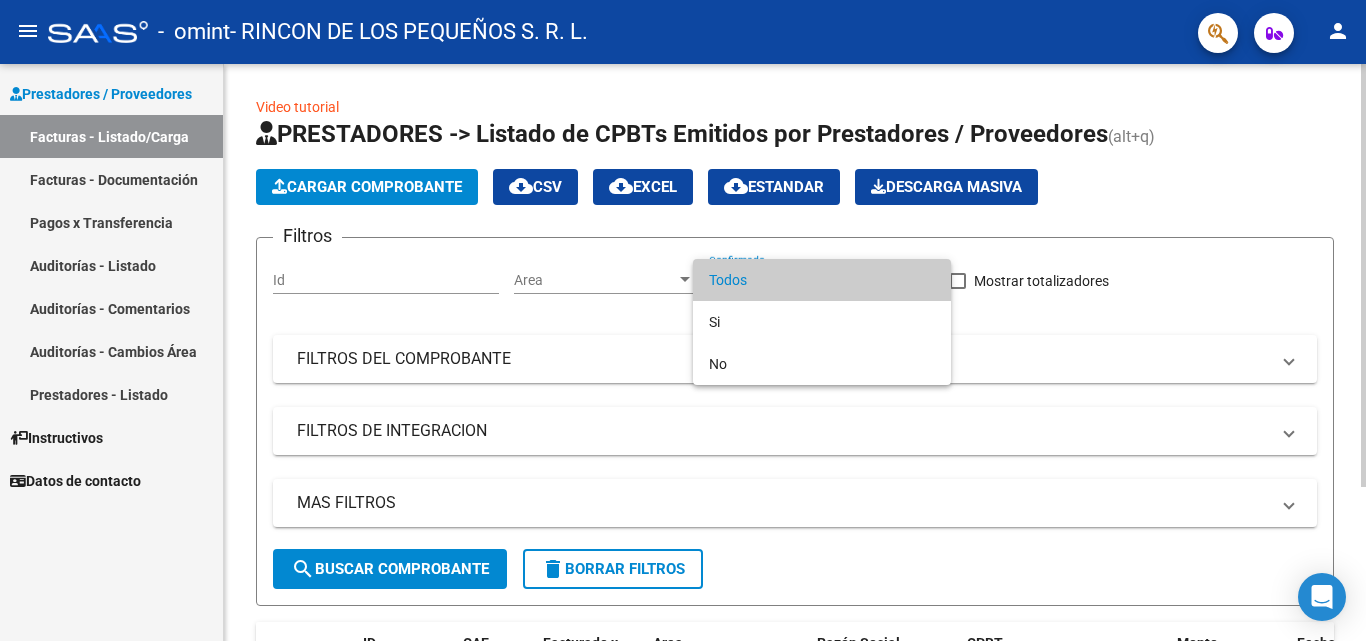 click on "Todos" at bounding box center (822, 280) 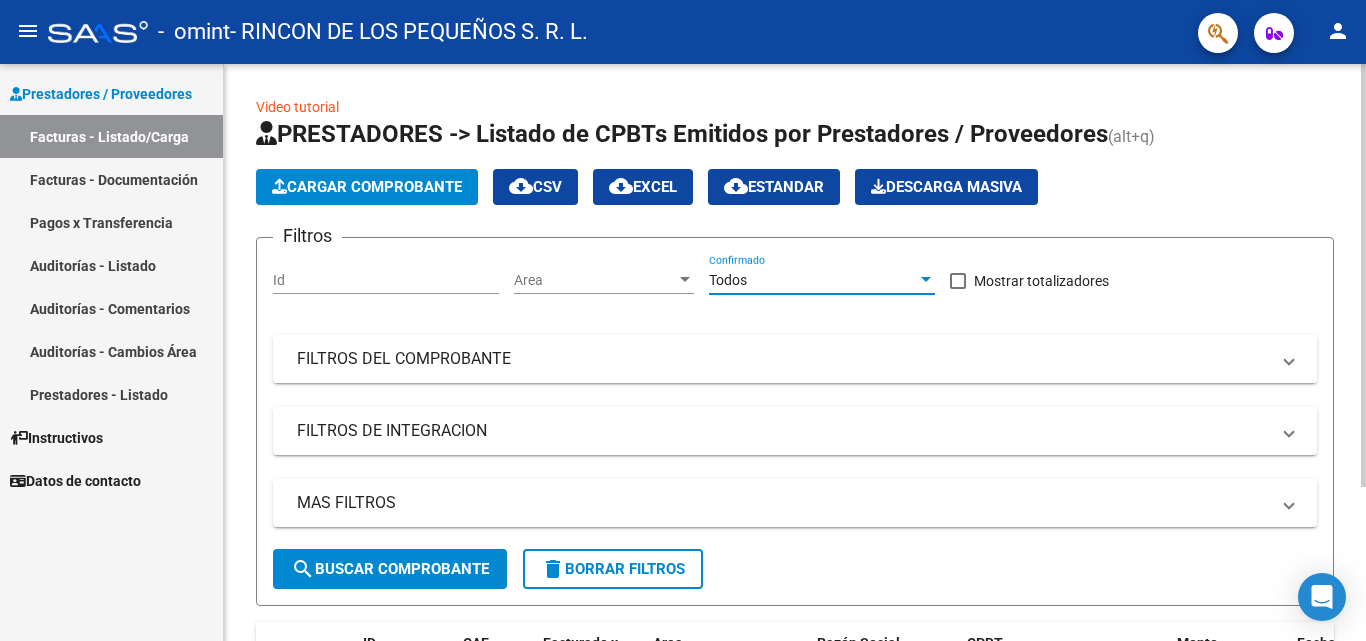 click on "FILTROS DEL COMPROBANTE" at bounding box center (795, 359) 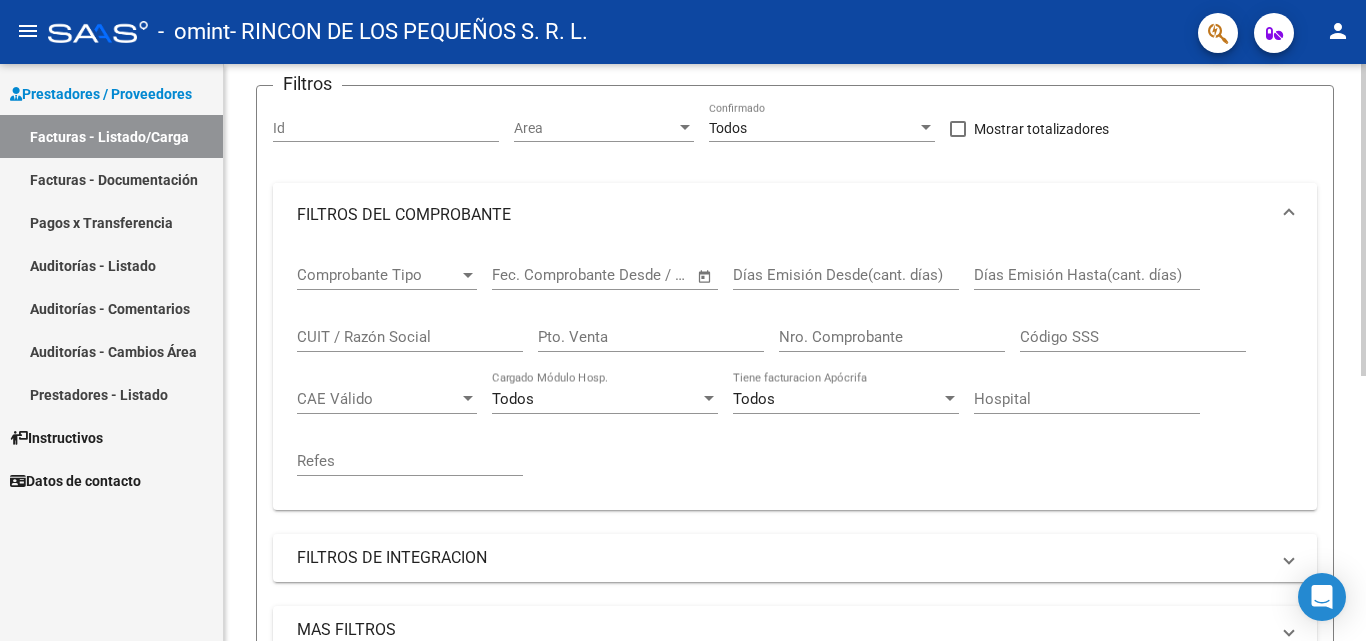 scroll, scrollTop: 200, scrollLeft: 0, axis: vertical 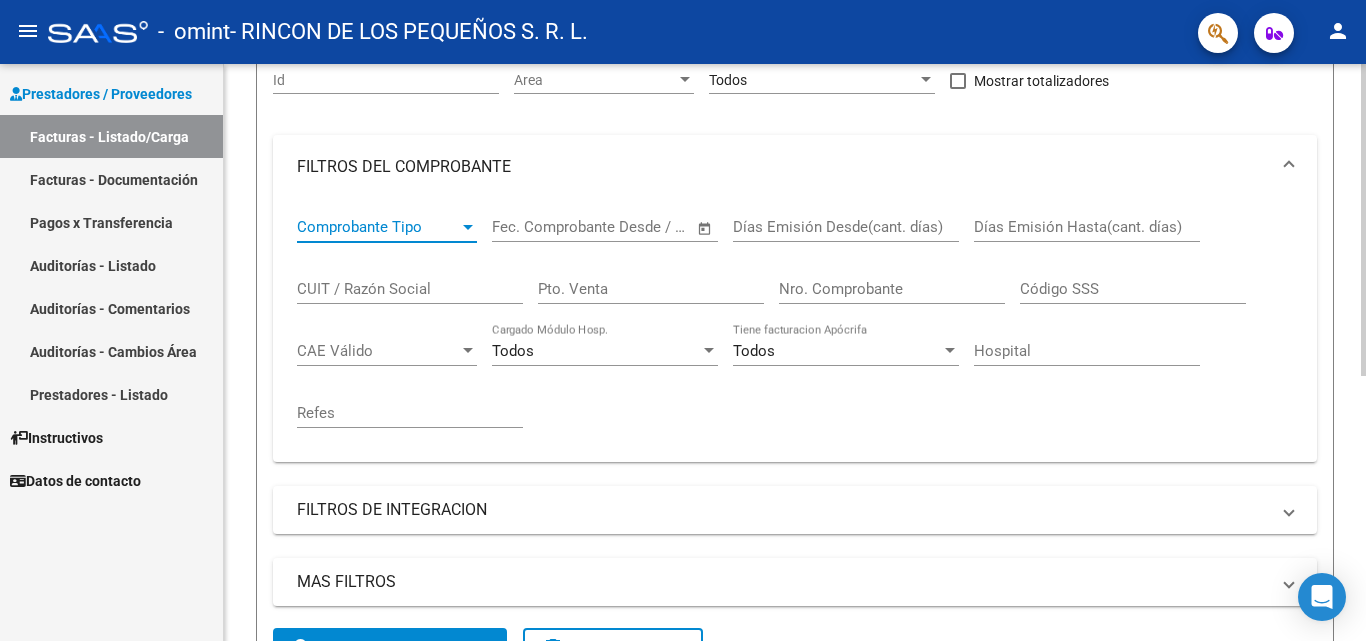 click at bounding box center [468, 227] 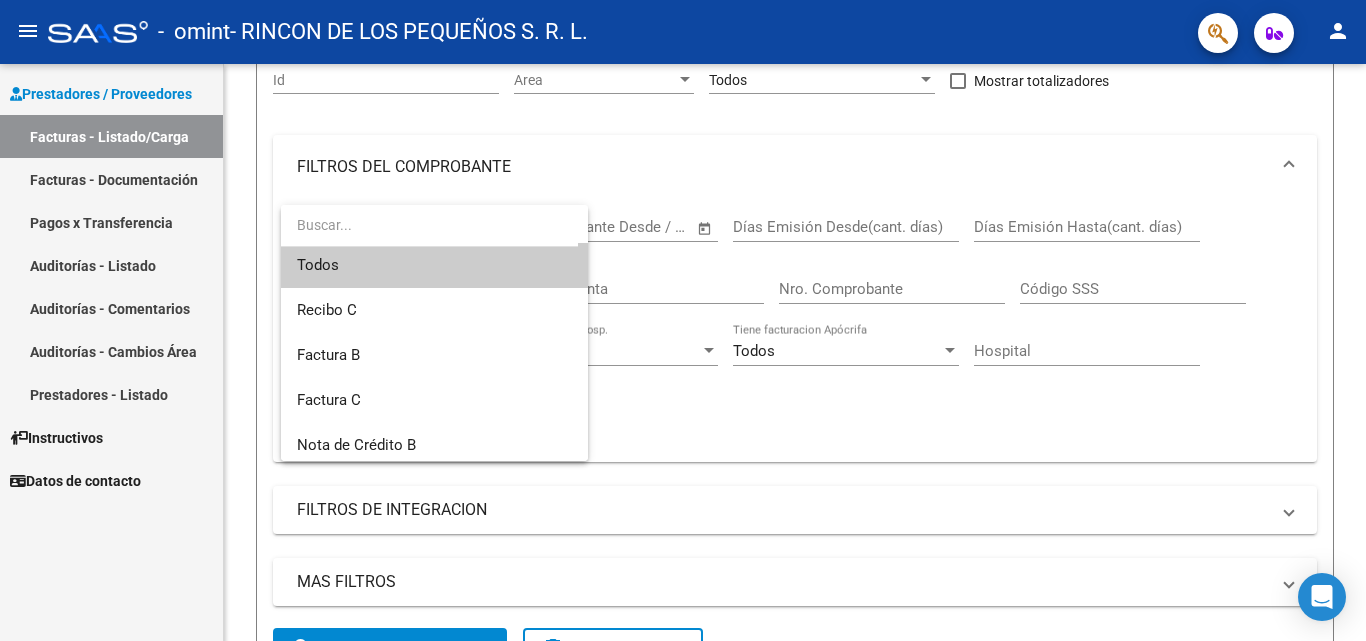 scroll, scrollTop: 0, scrollLeft: 0, axis: both 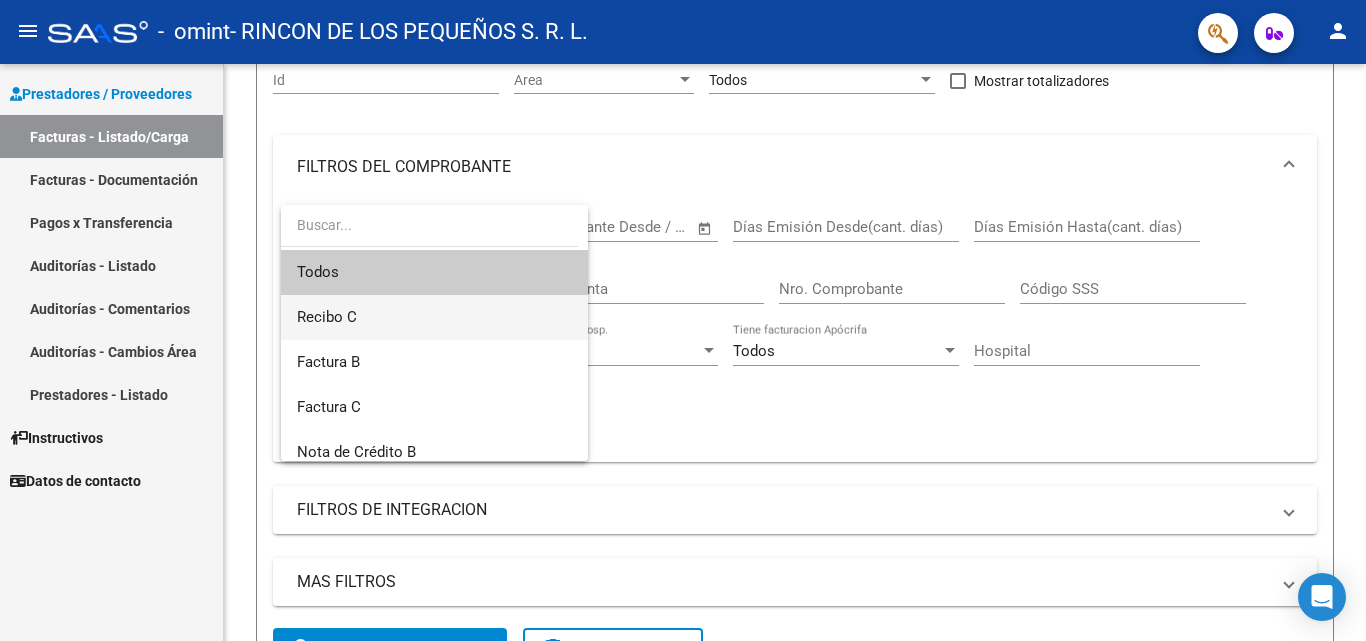 click on "Recibo C" at bounding box center [434, 317] 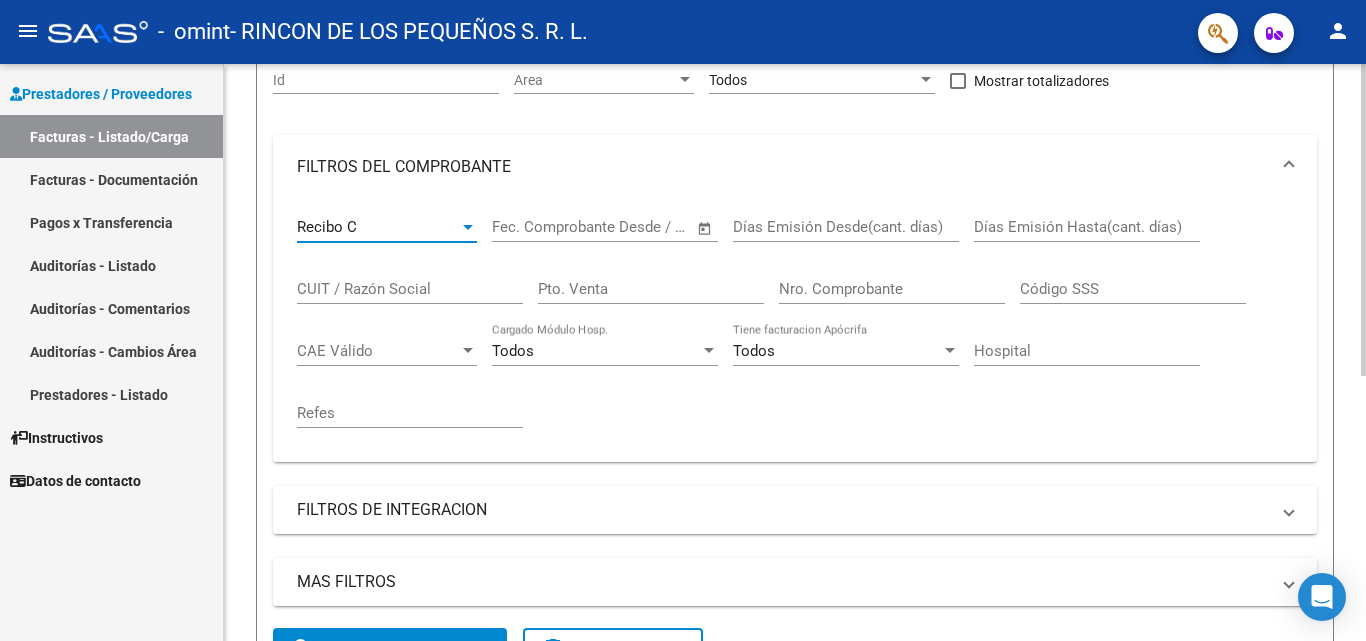 click at bounding box center (468, 227) 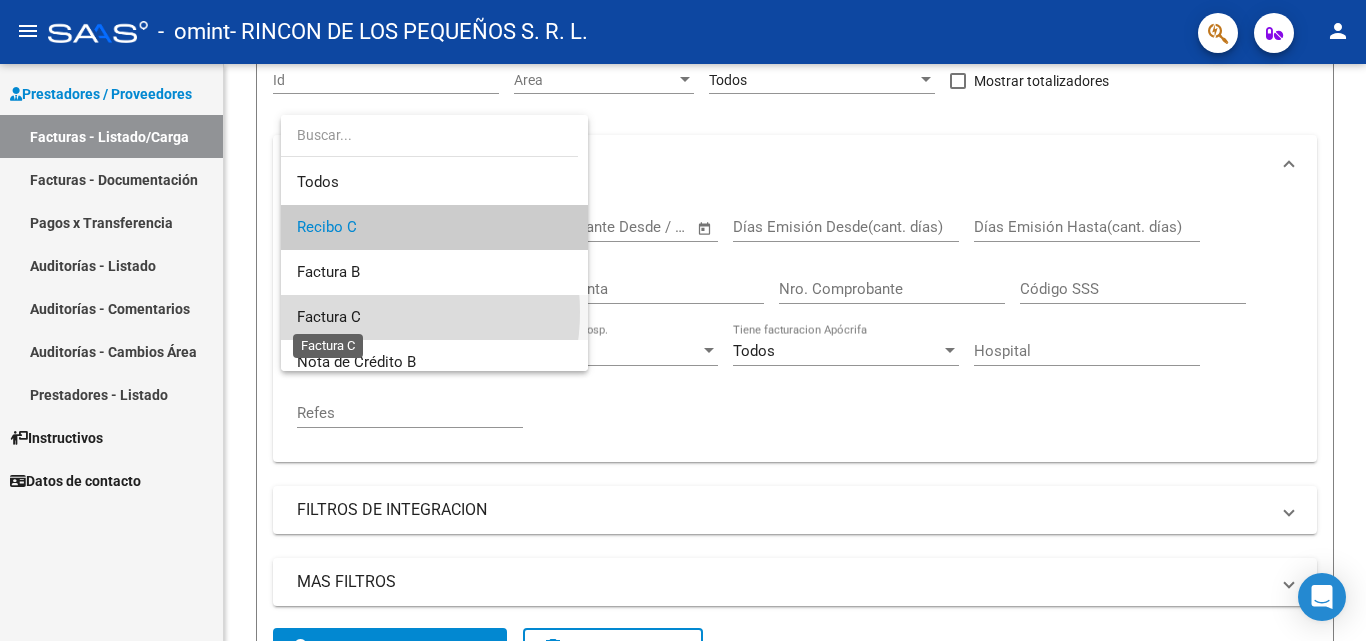 click on "Factura C" at bounding box center (329, 317) 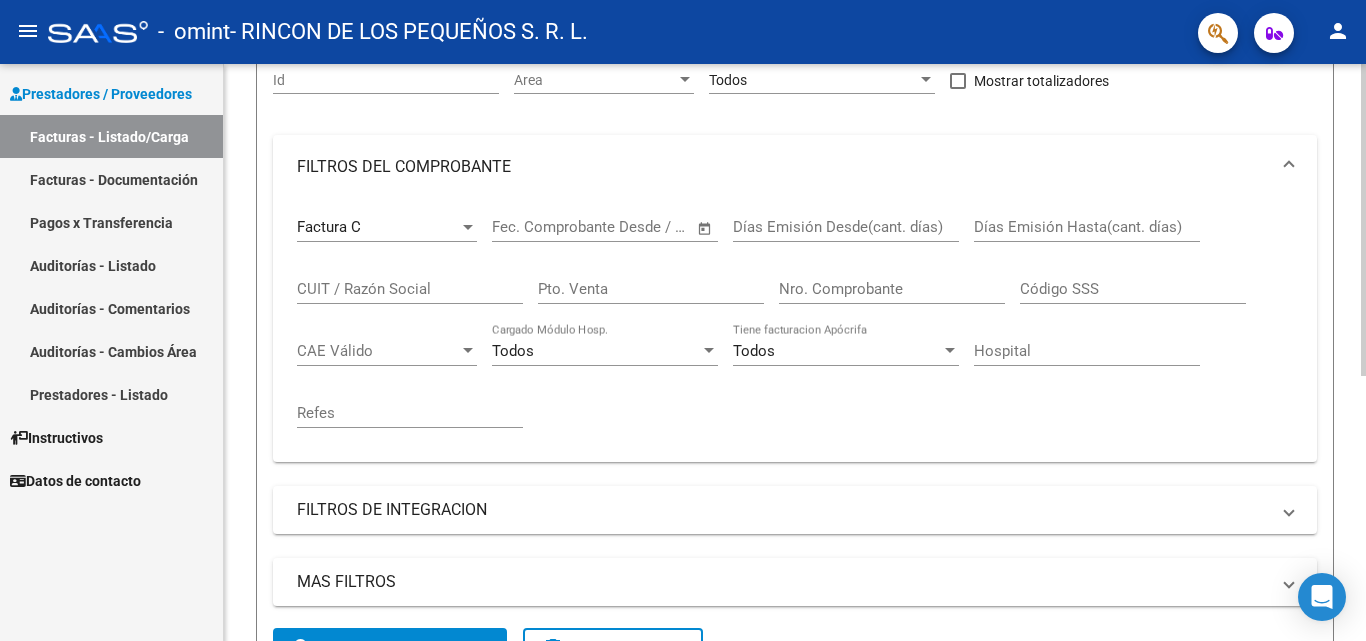 click 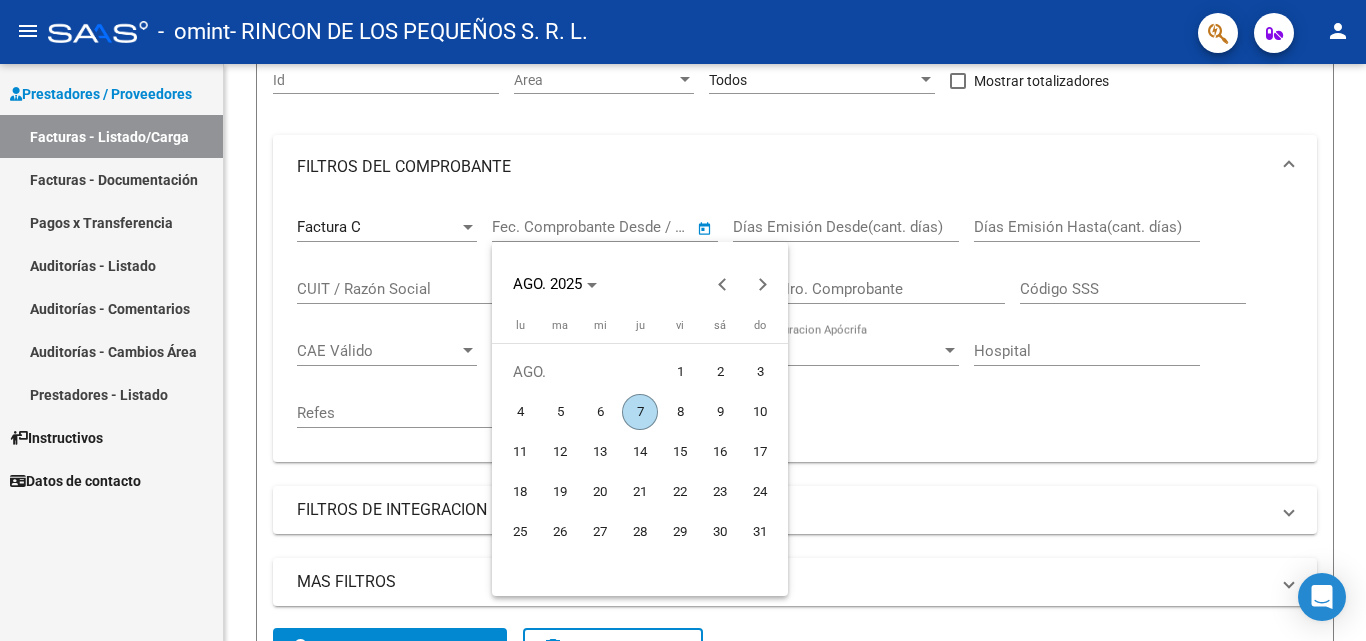 click on "2" at bounding box center (720, 372) 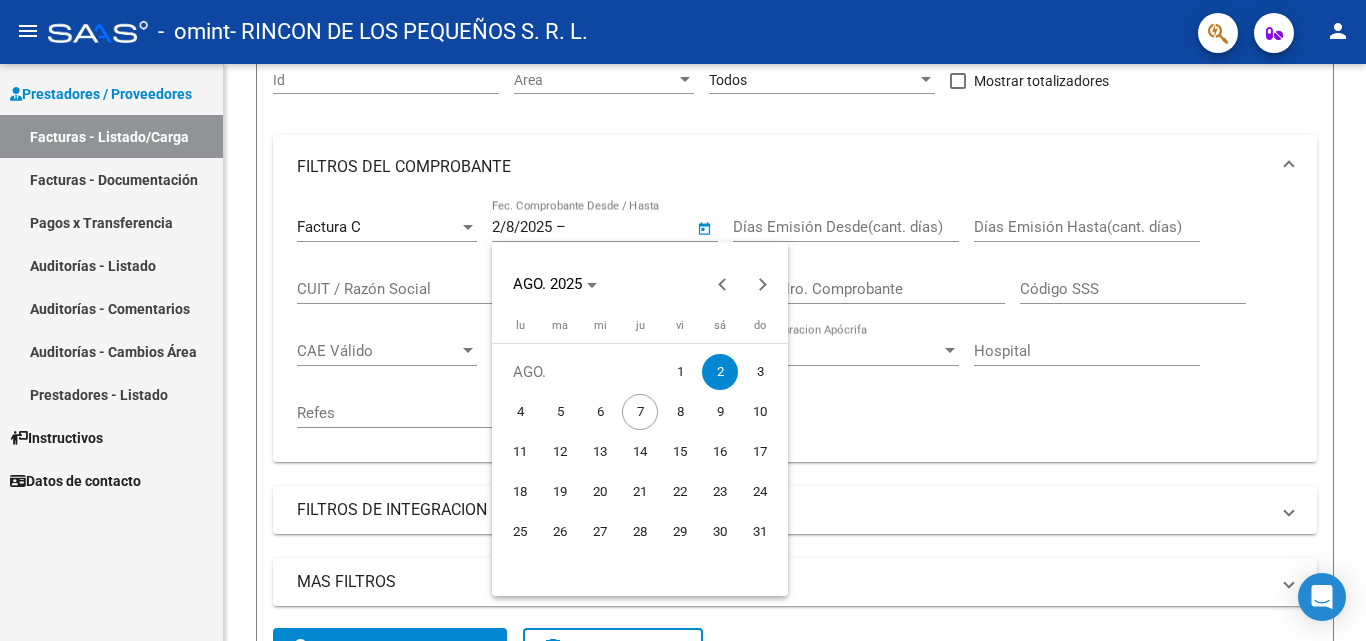 click at bounding box center [683, 320] 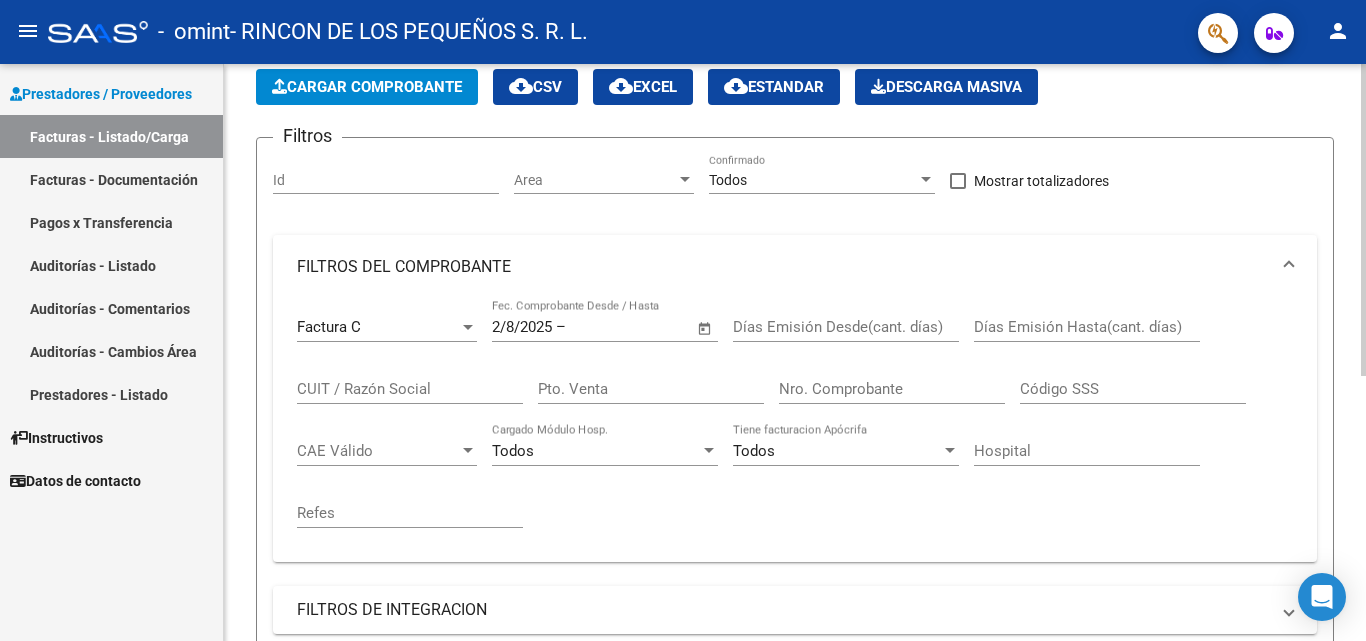 scroll, scrollTop: 0, scrollLeft: 0, axis: both 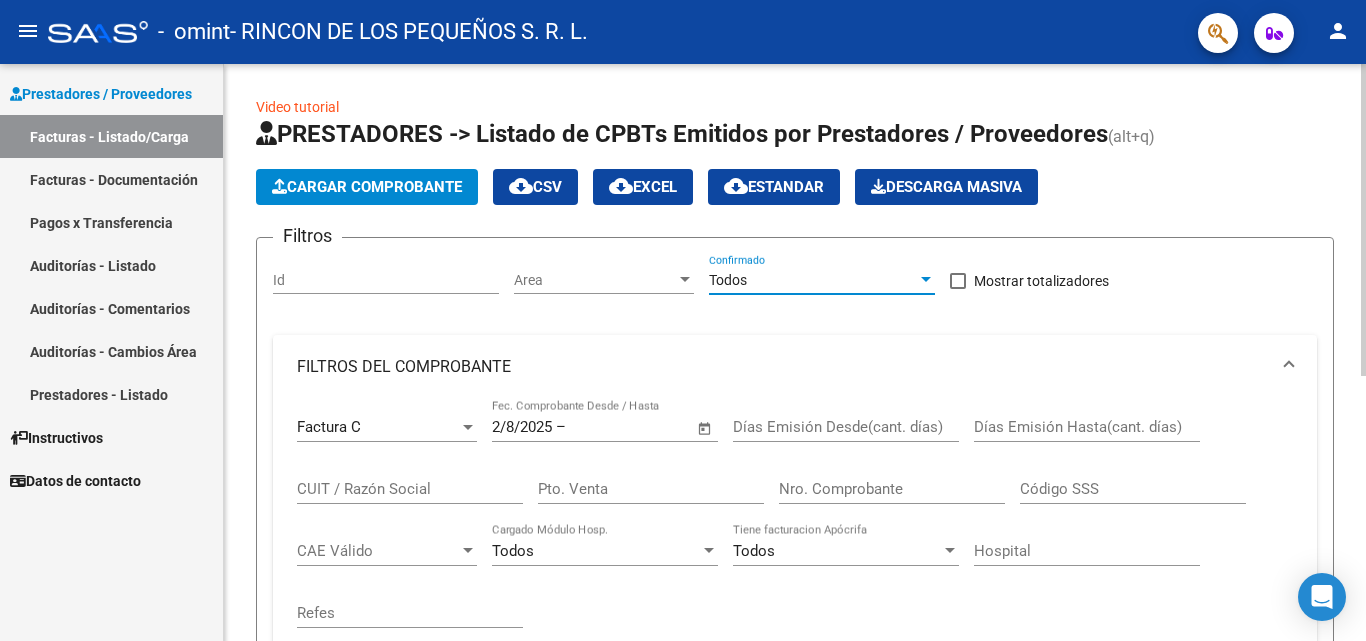 click at bounding box center (926, 279) 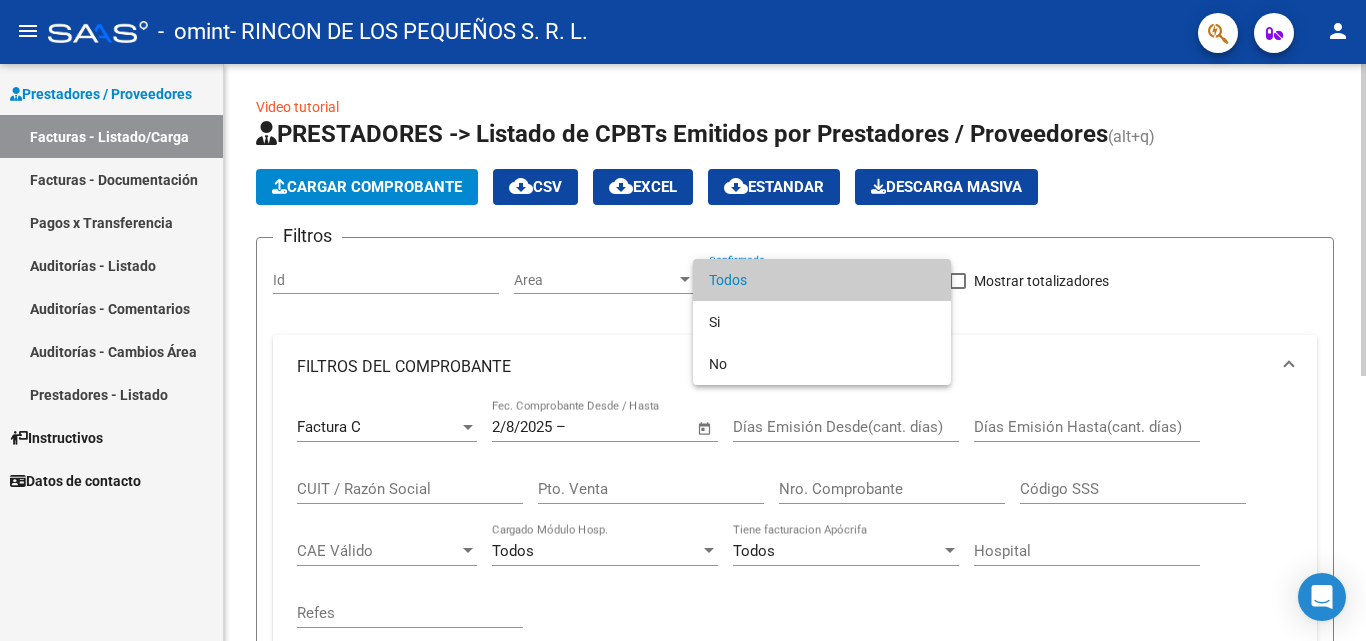 click on "Todos" at bounding box center (822, 280) 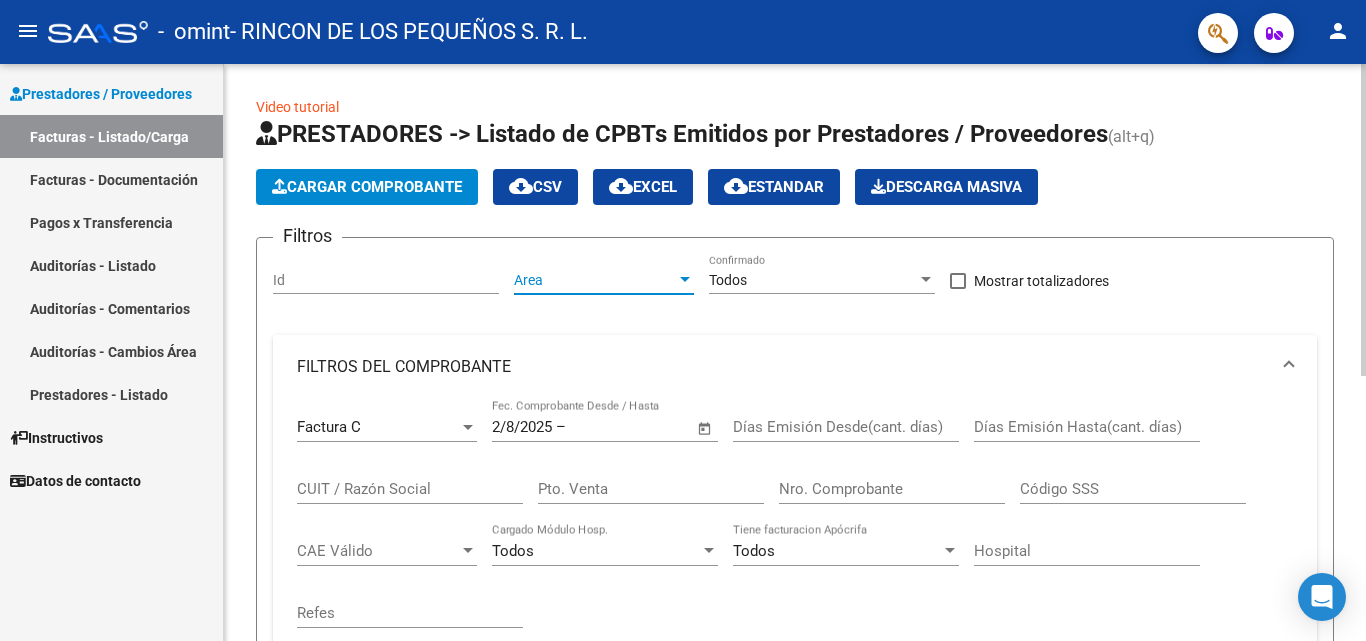 click at bounding box center [685, 280] 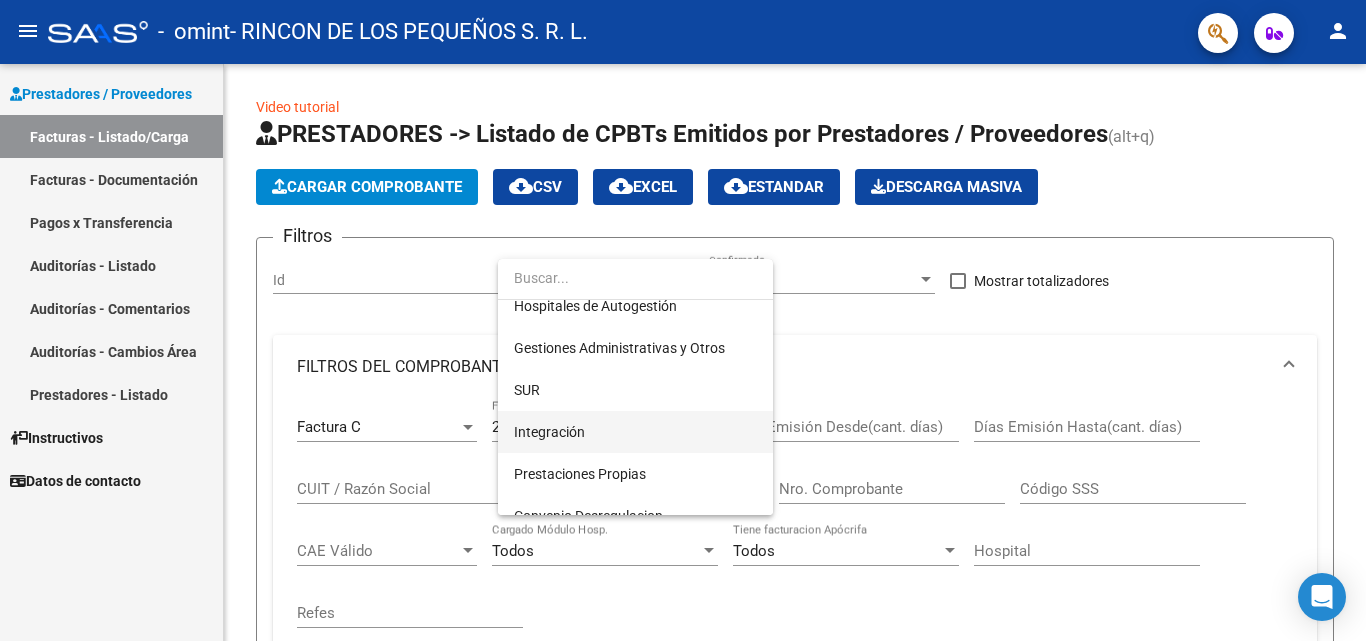 scroll, scrollTop: 100, scrollLeft: 0, axis: vertical 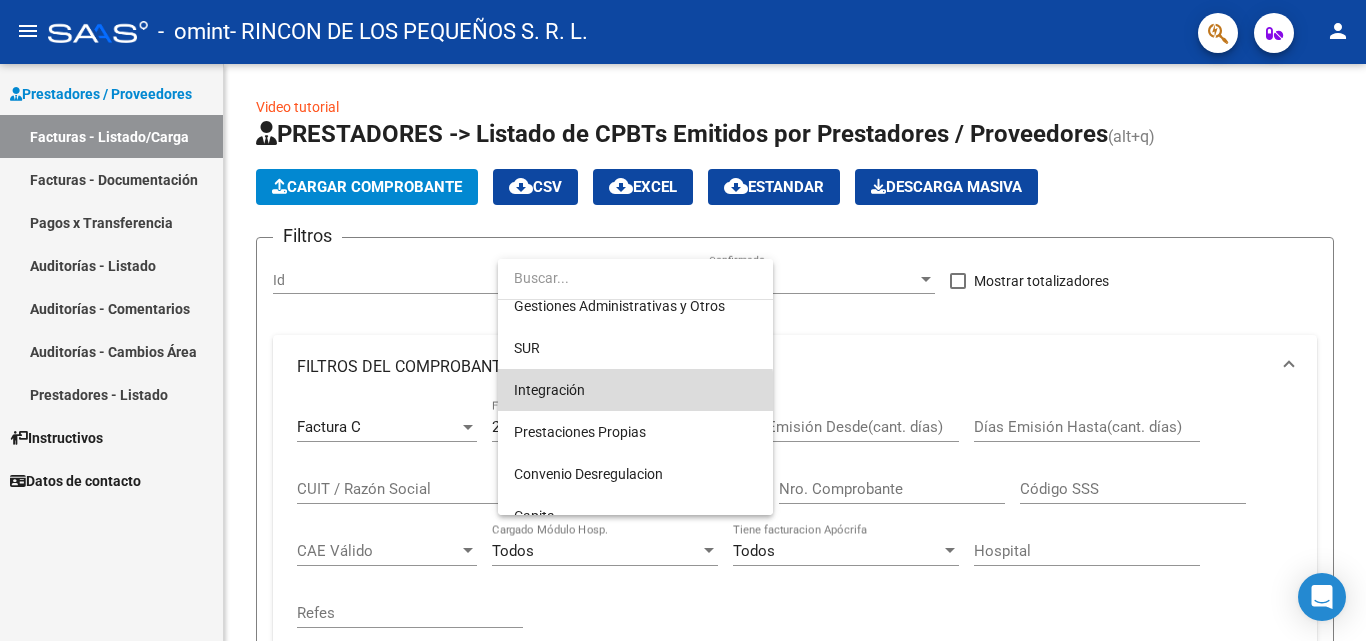 click on "Integración" at bounding box center [635, 390] 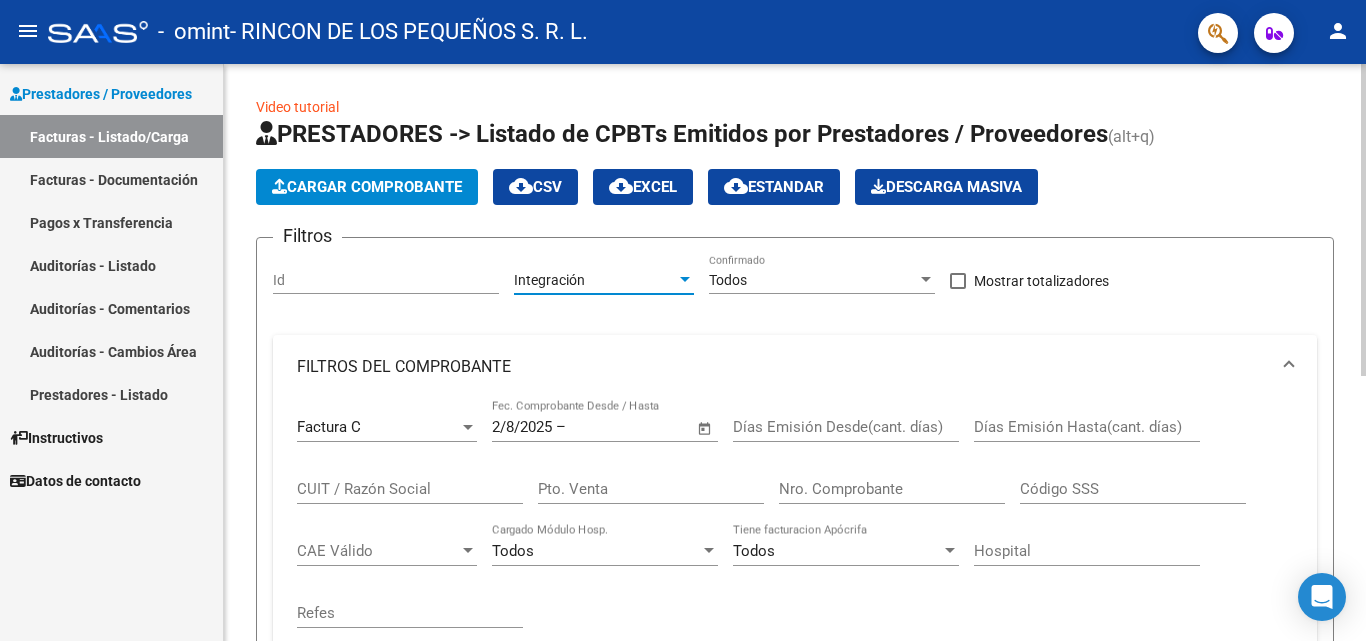 click at bounding box center (685, 279) 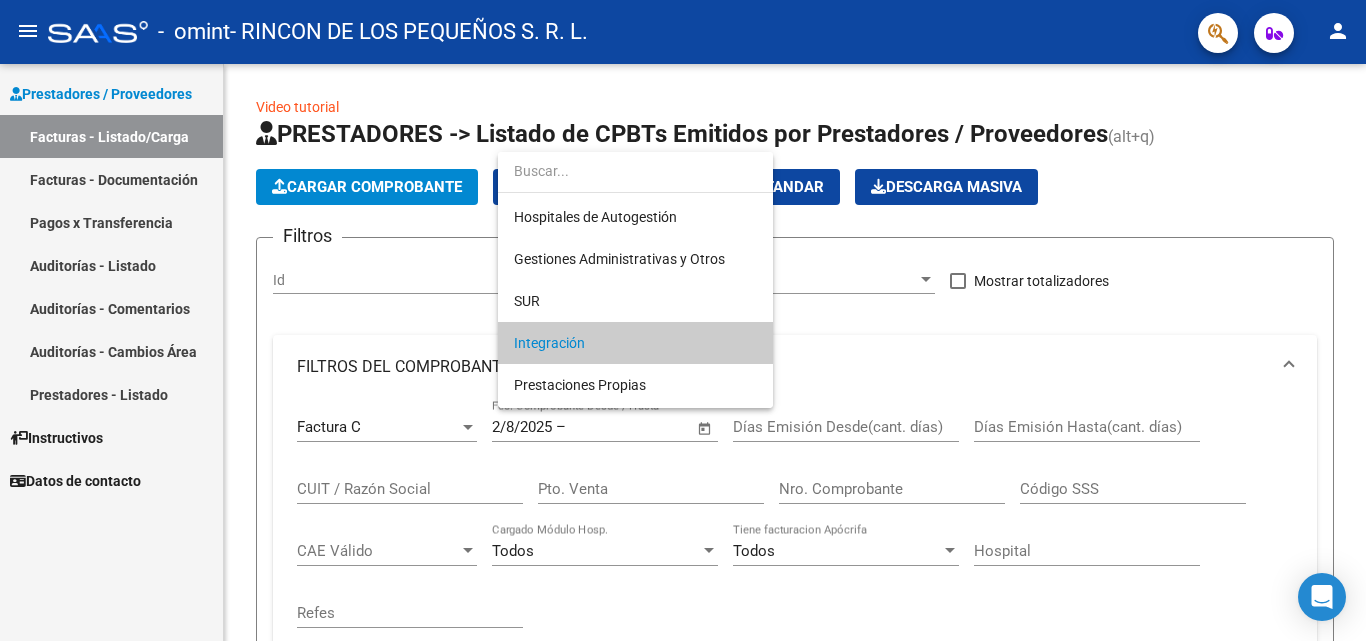 scroll, scrollTop: 0, scrollLeft: 0, axis: both 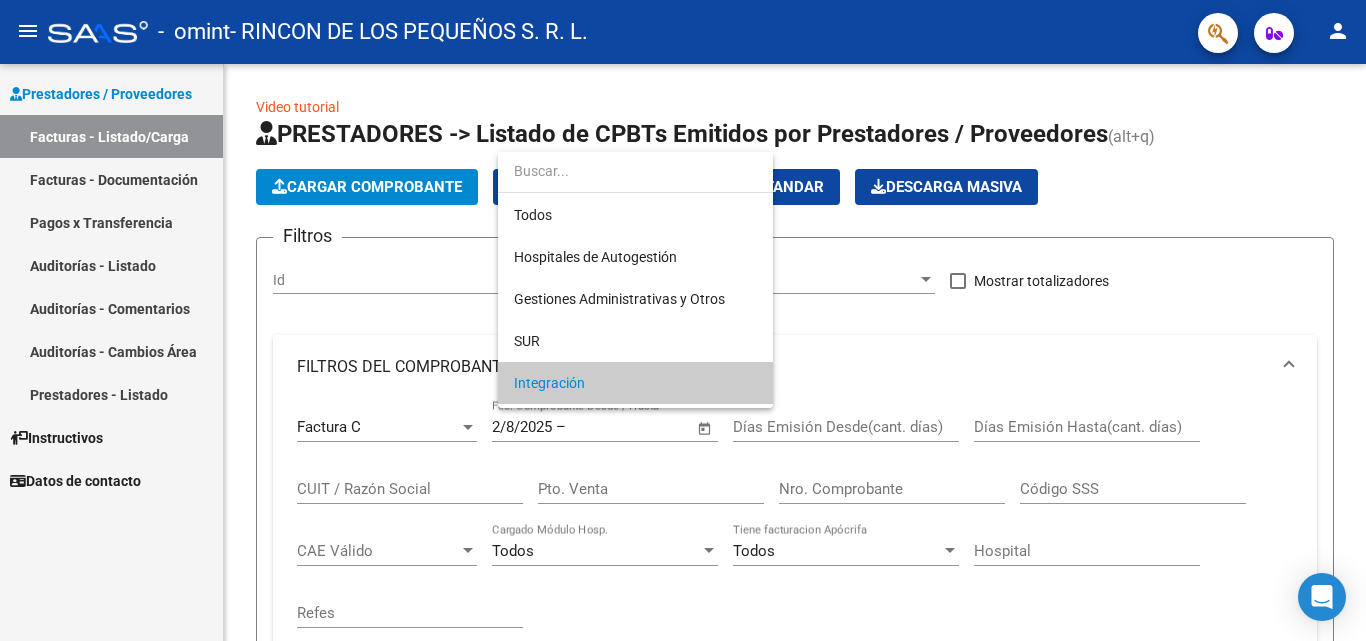 click at bounding box center (683, 320) 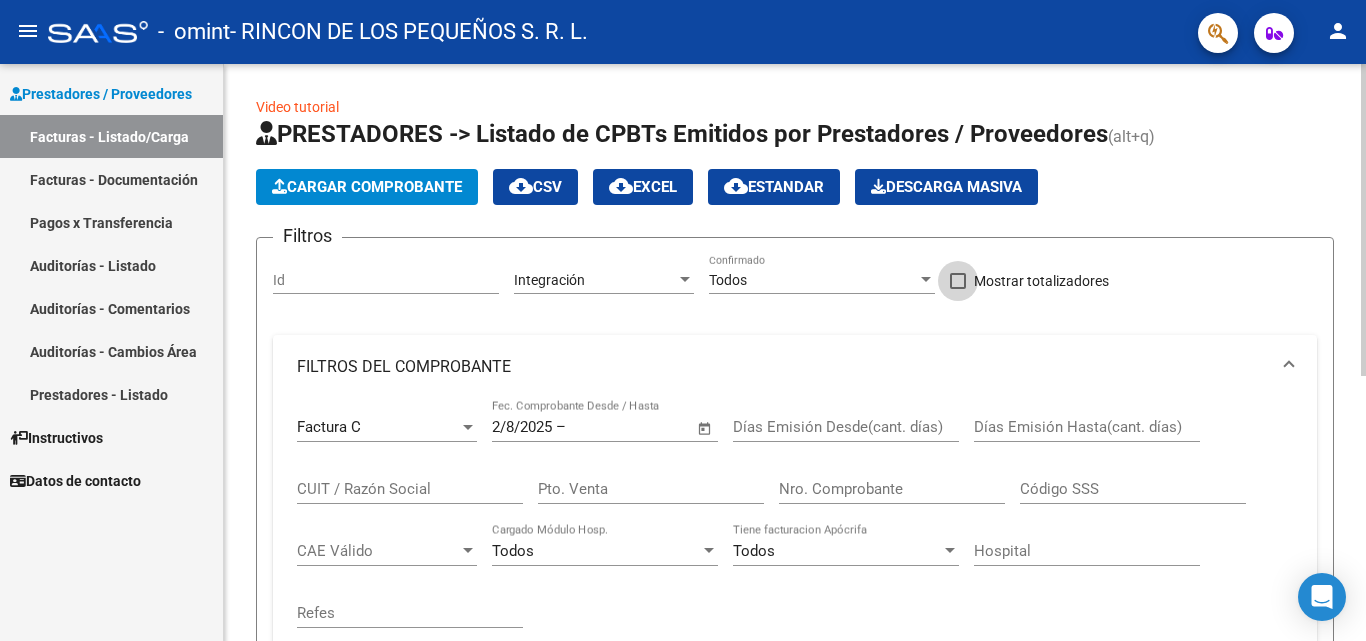 click at bounding box center (958, 281) 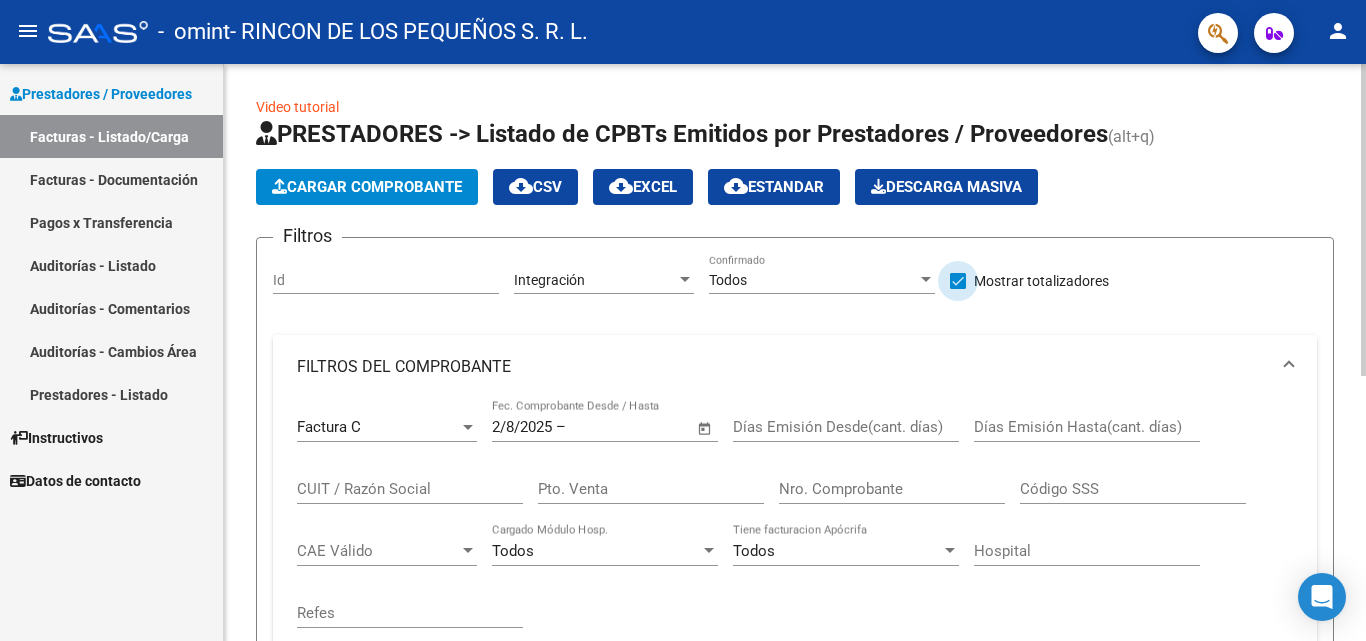 click at bounding box center [958, 281] 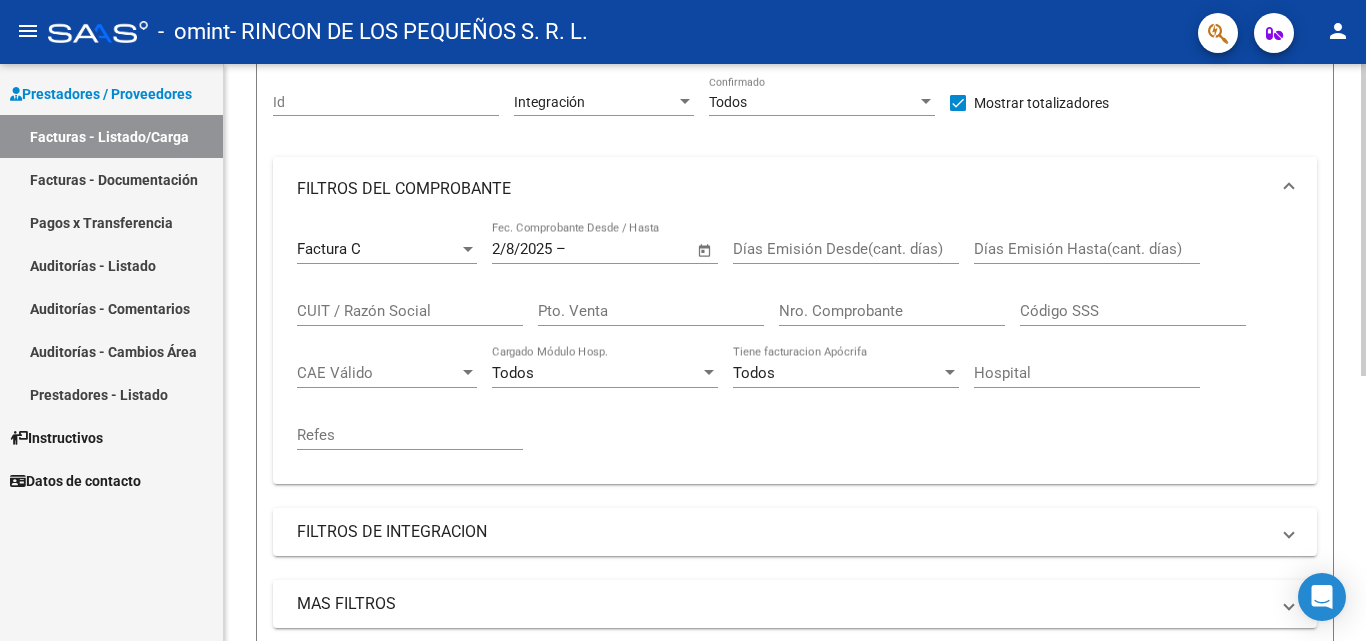 scroll, scrollTop: 300, scrollLeft: 0, axis: vertical 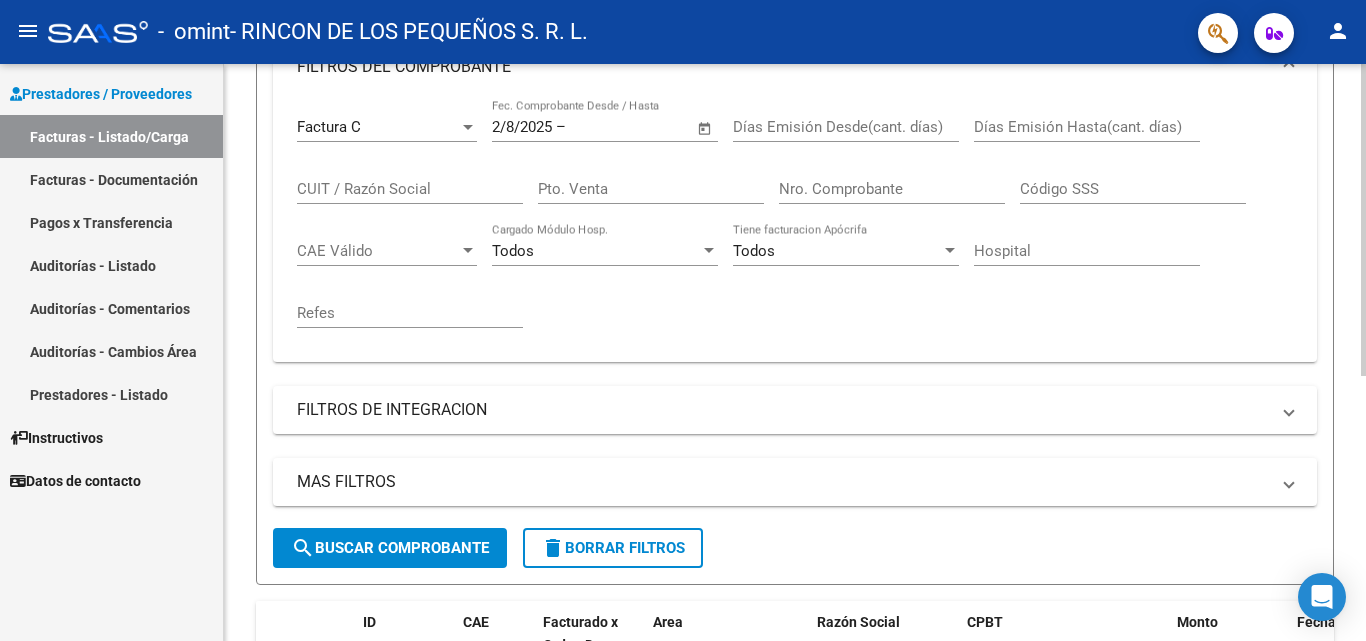 click on "CUIT / Razón Social" at bounding box center [410, 189] 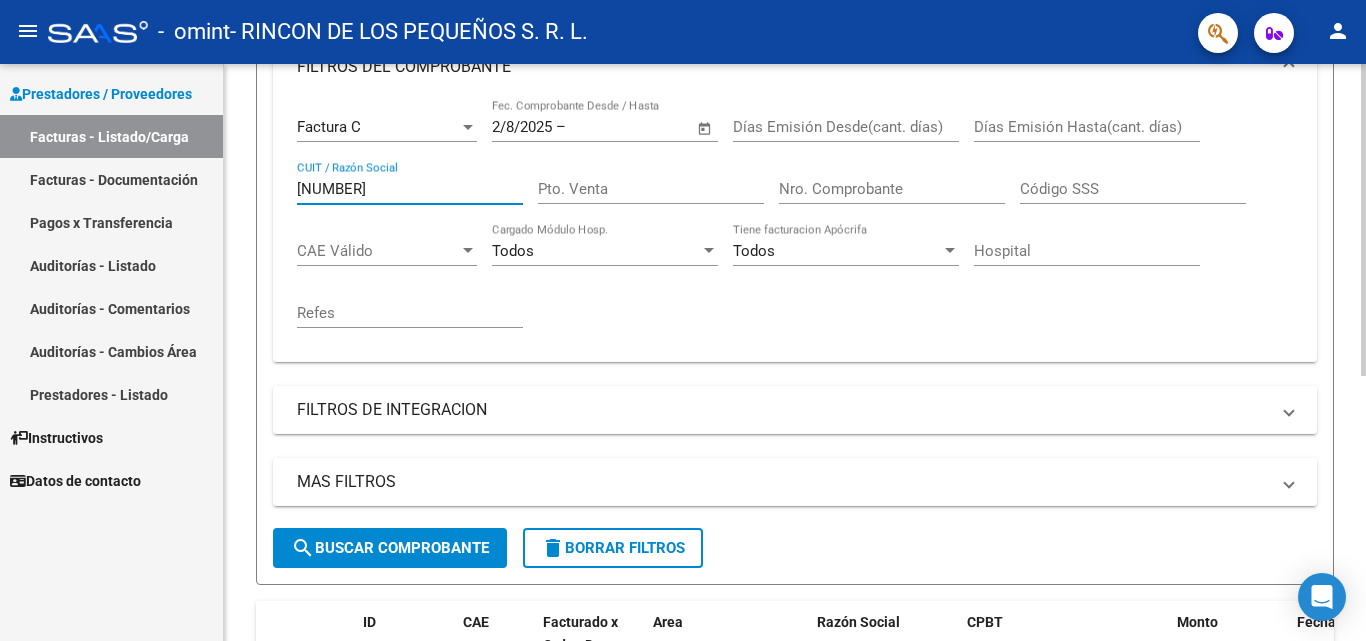 type on "[NUMBER]" 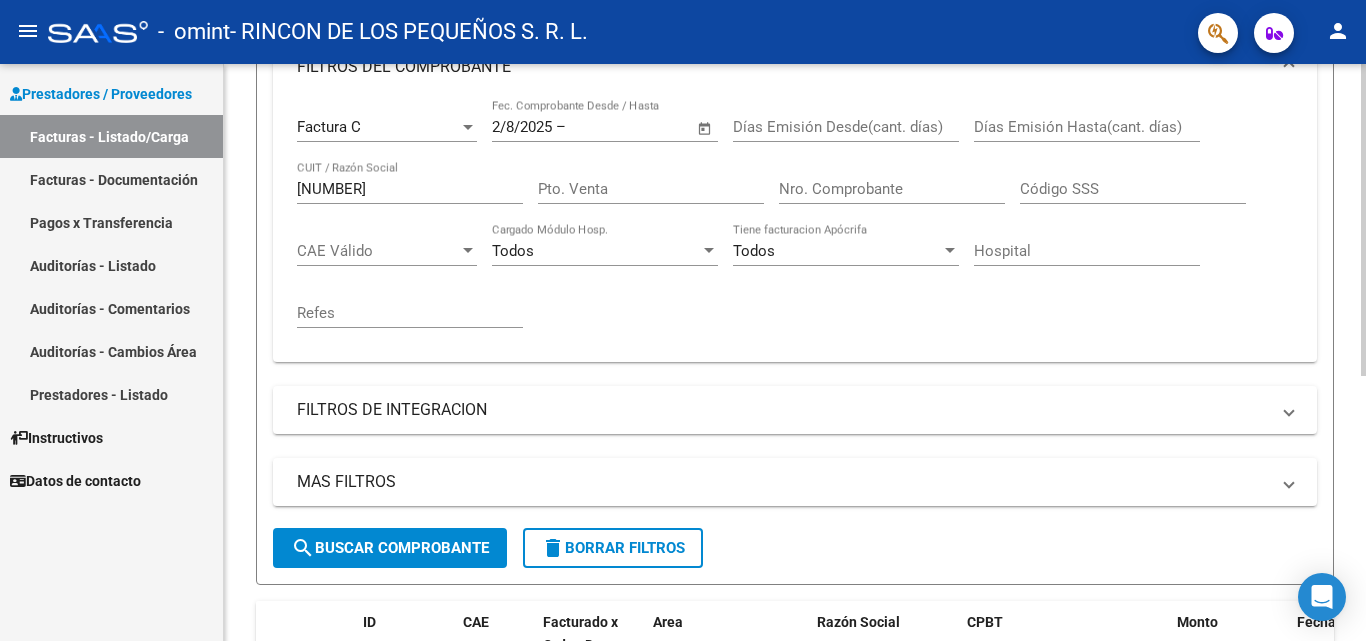 click on "Pto. Venta" 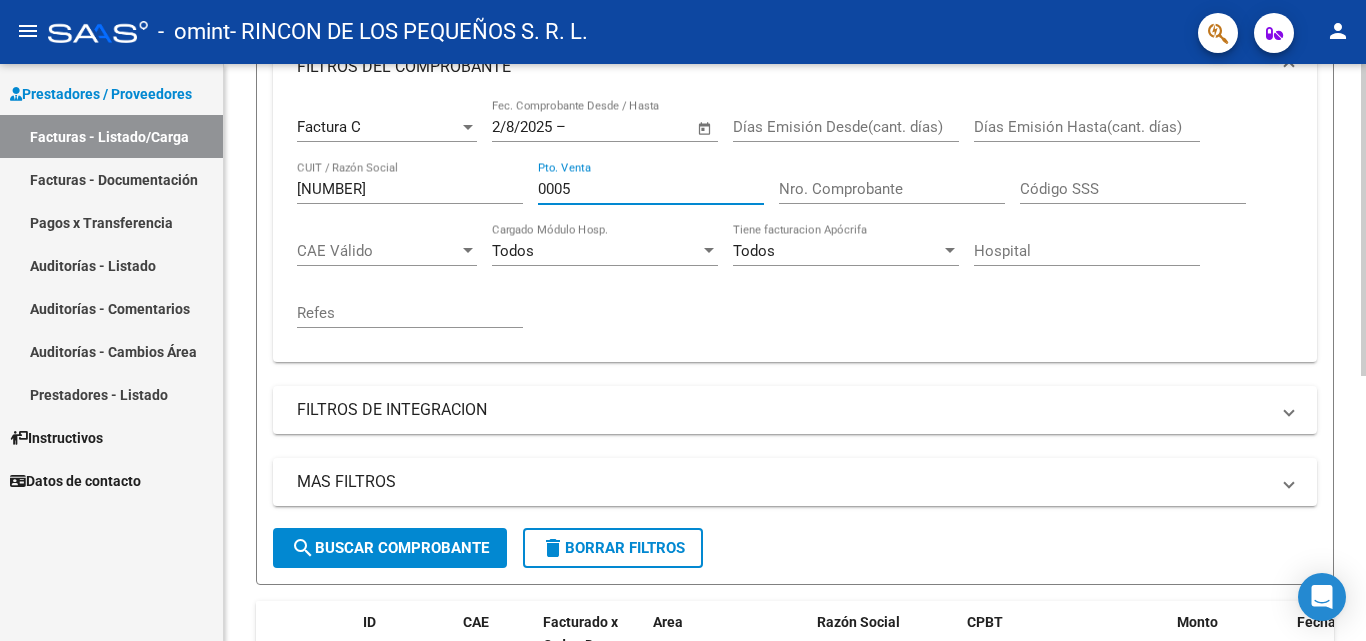 type on "0005" 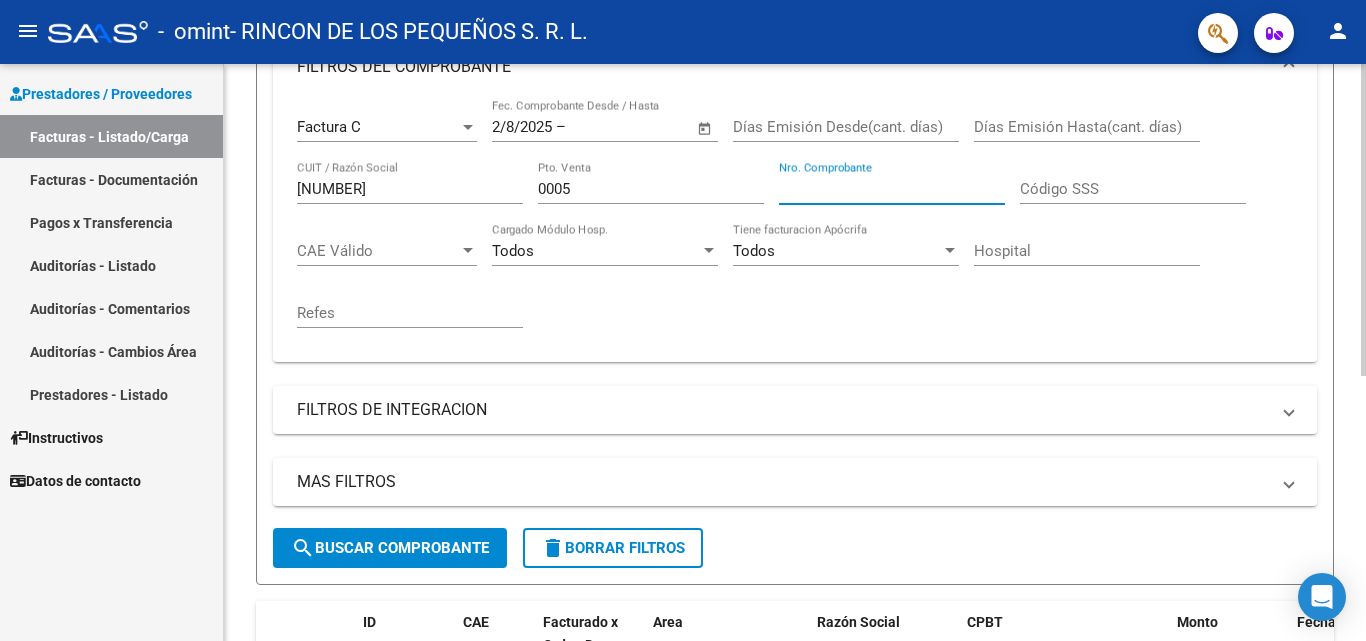 click on "Nro. Comprobante" at bounding box center (892, 189) 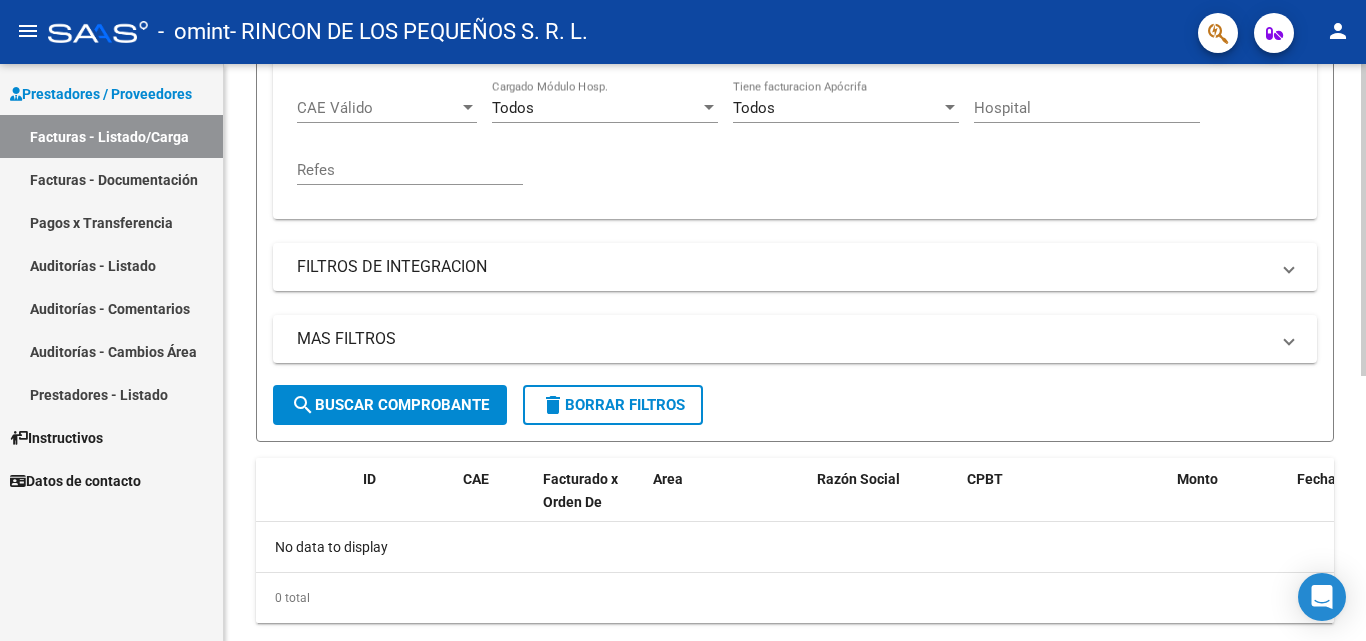 scroll, scrollTop: 489, scrollLeft: 0, axis: vertical 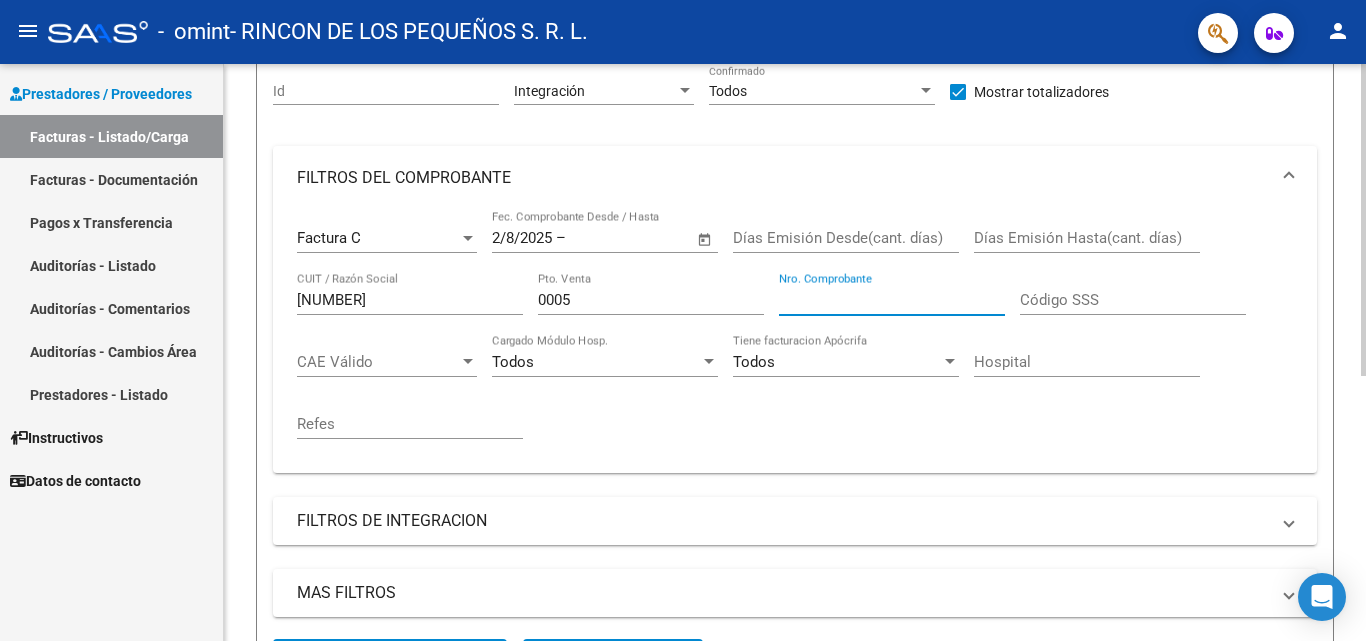 type on "4377" 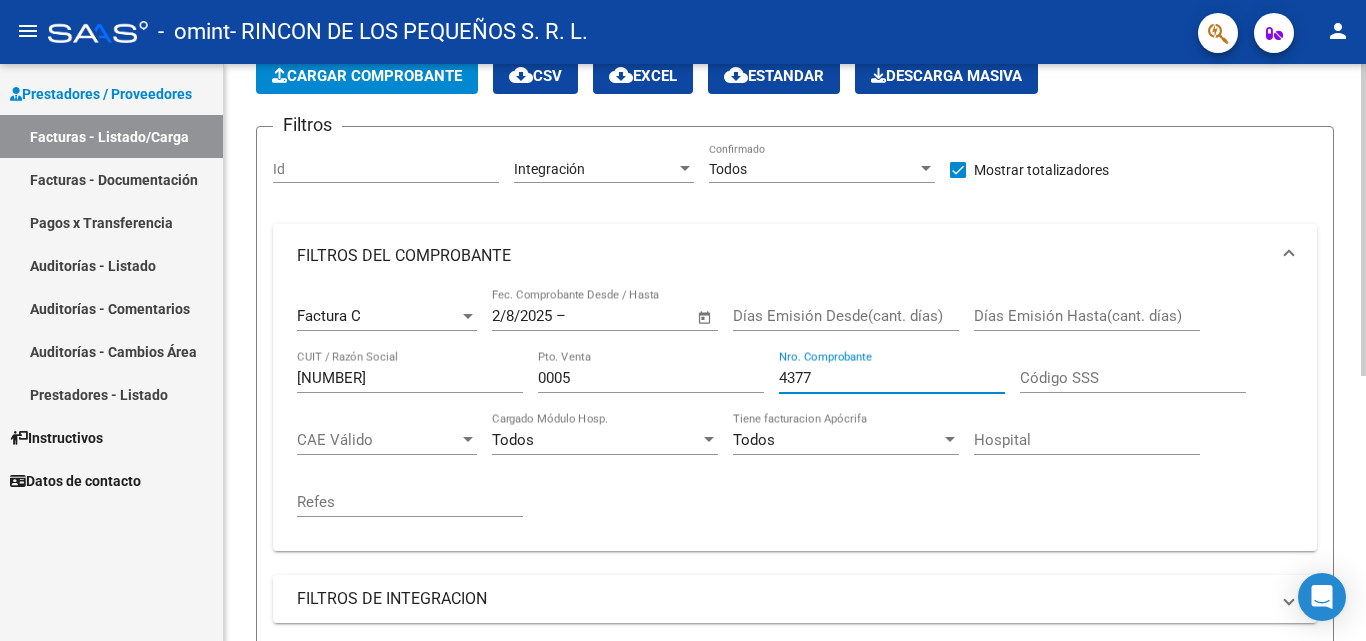 scroll, scrollTop: 0, scrollLeft: 0, axis: both 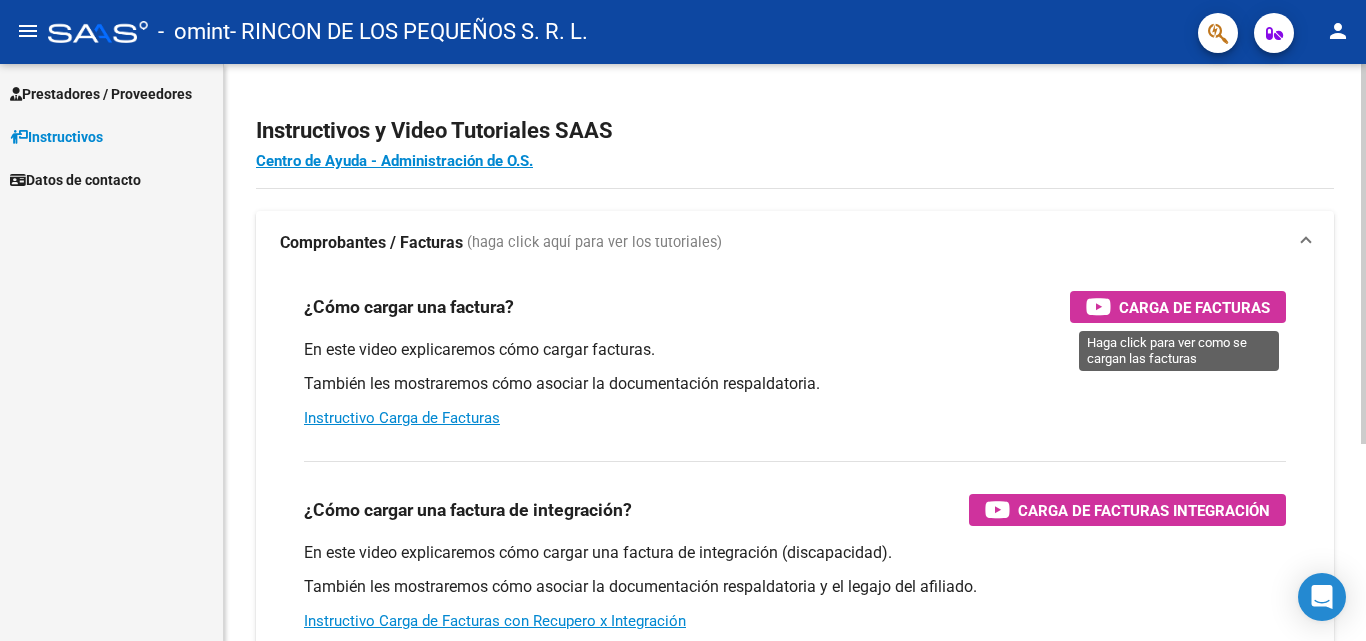 click on "Carga de Facturas" at bounding box center [1194, 307] 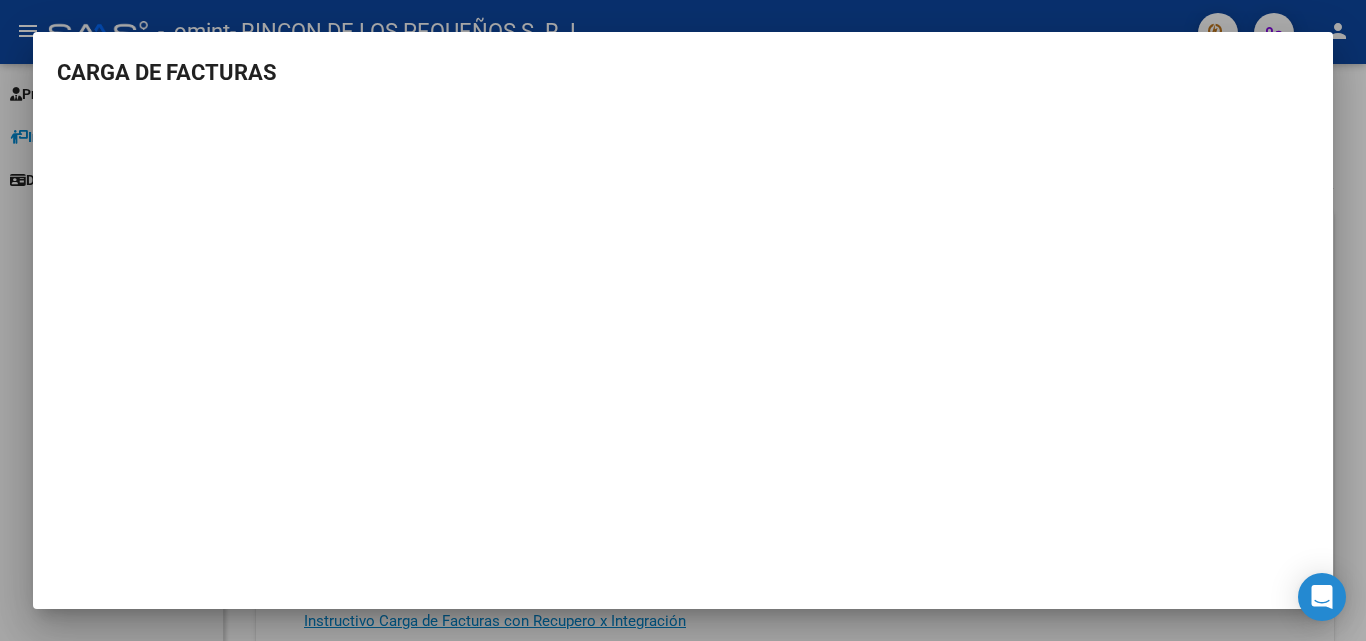 click on "CARGA DE FACTURAS" at bounding box center [683, 72] 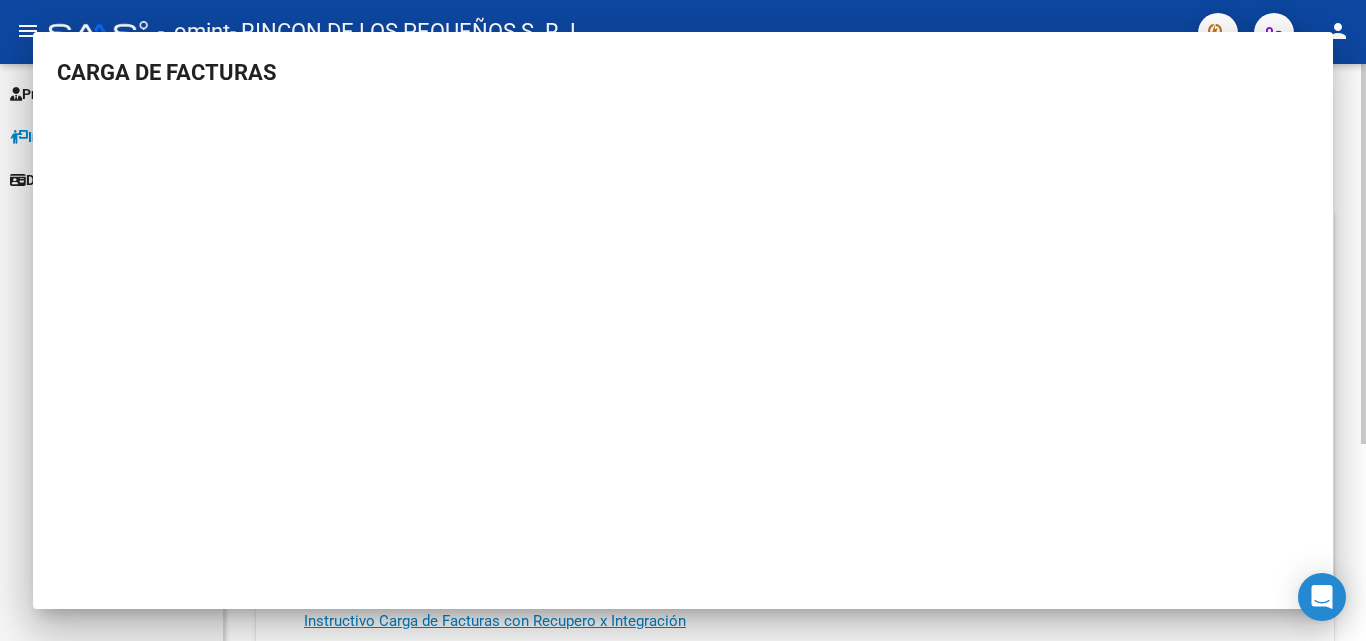 type 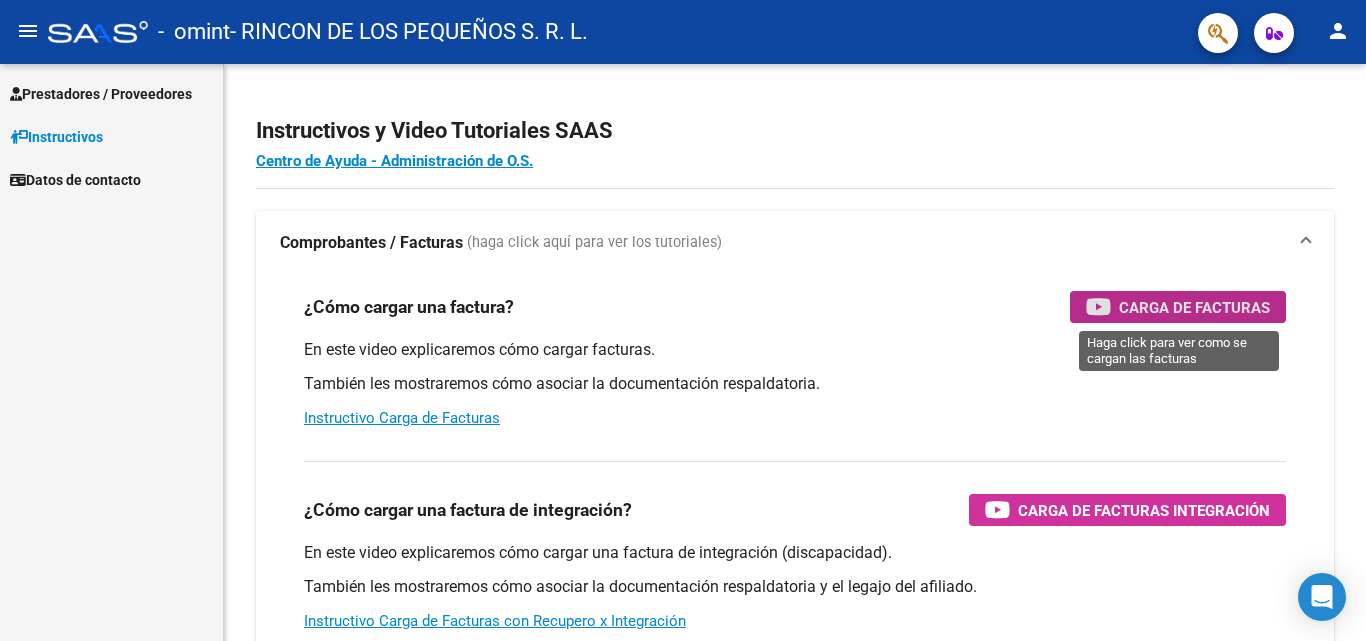 click on "Prestadores / Proveedores" at bounding box center (101, 94) 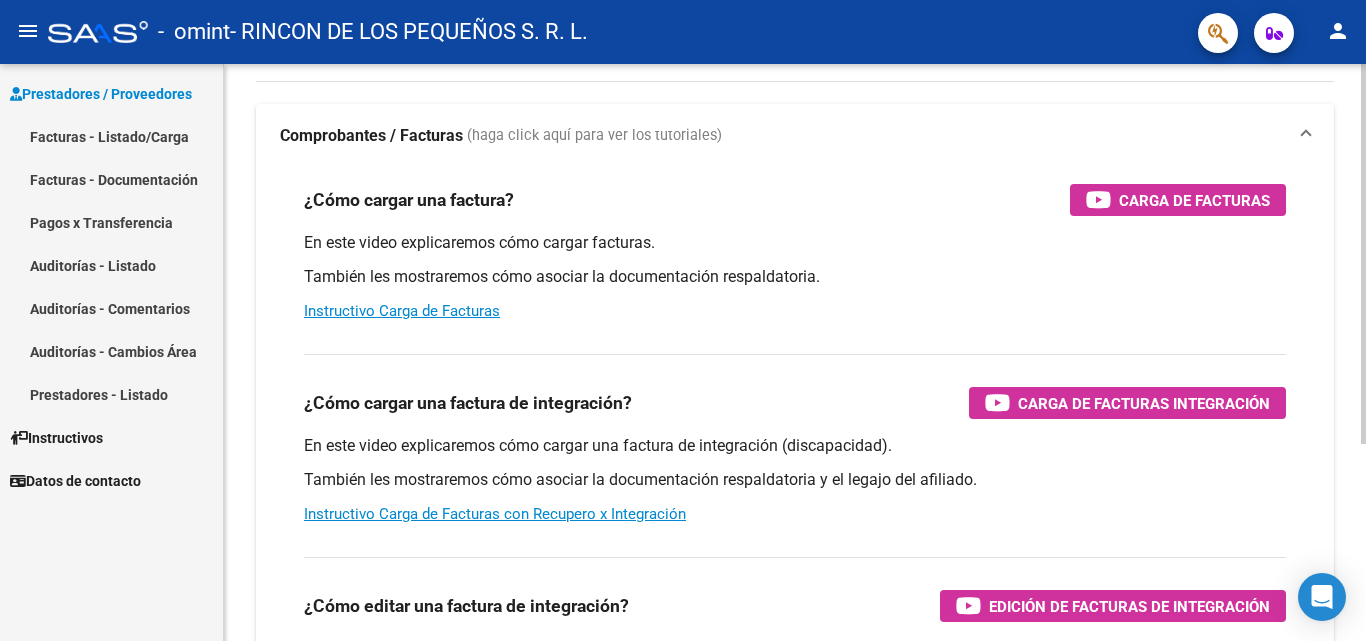 scroll, scrollTop: 100, scrollLeft: 0, axis: vertical 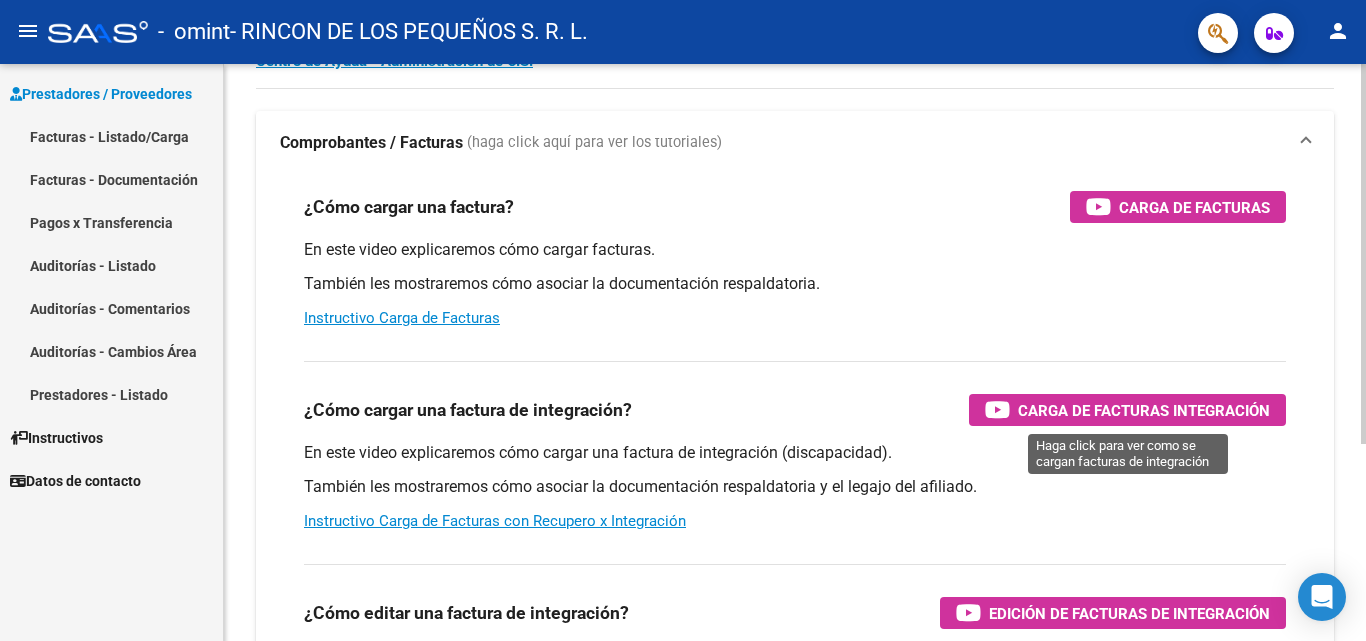 click on "Carga de Facturas Integración" at bounding box center (1127, 410) 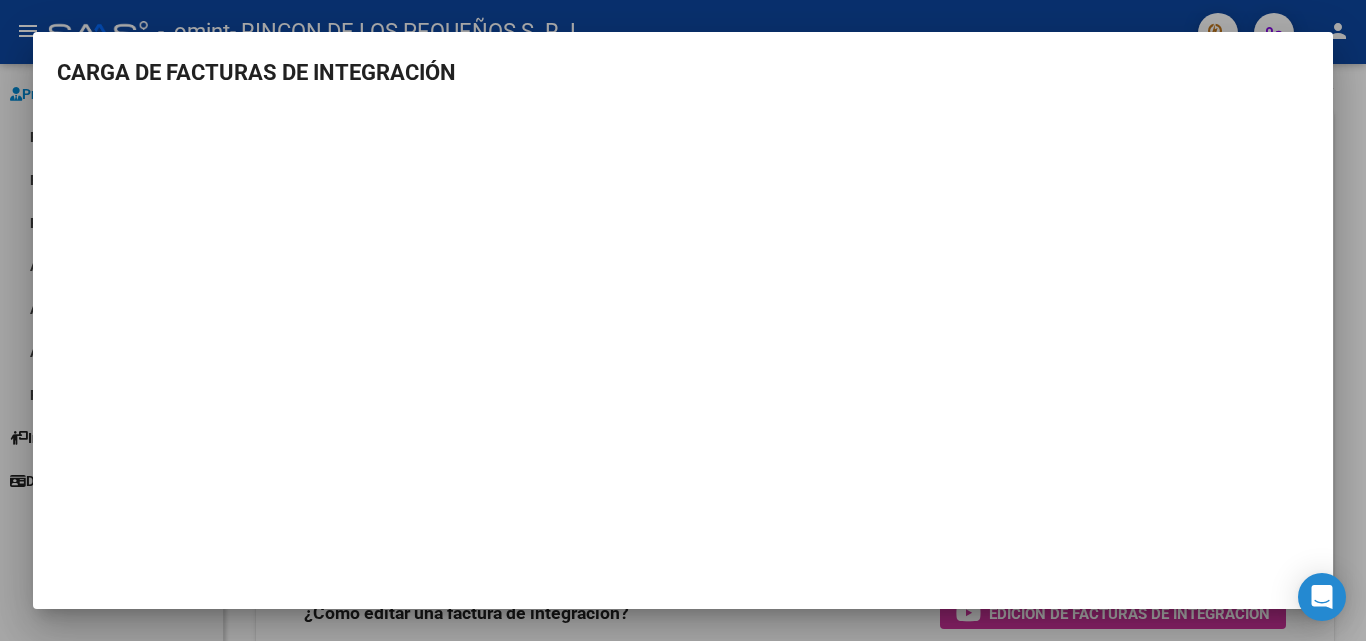 click on "CARGA DE FACTURAS DE INTEGRACIÓN" at bounding box center (683, 309) 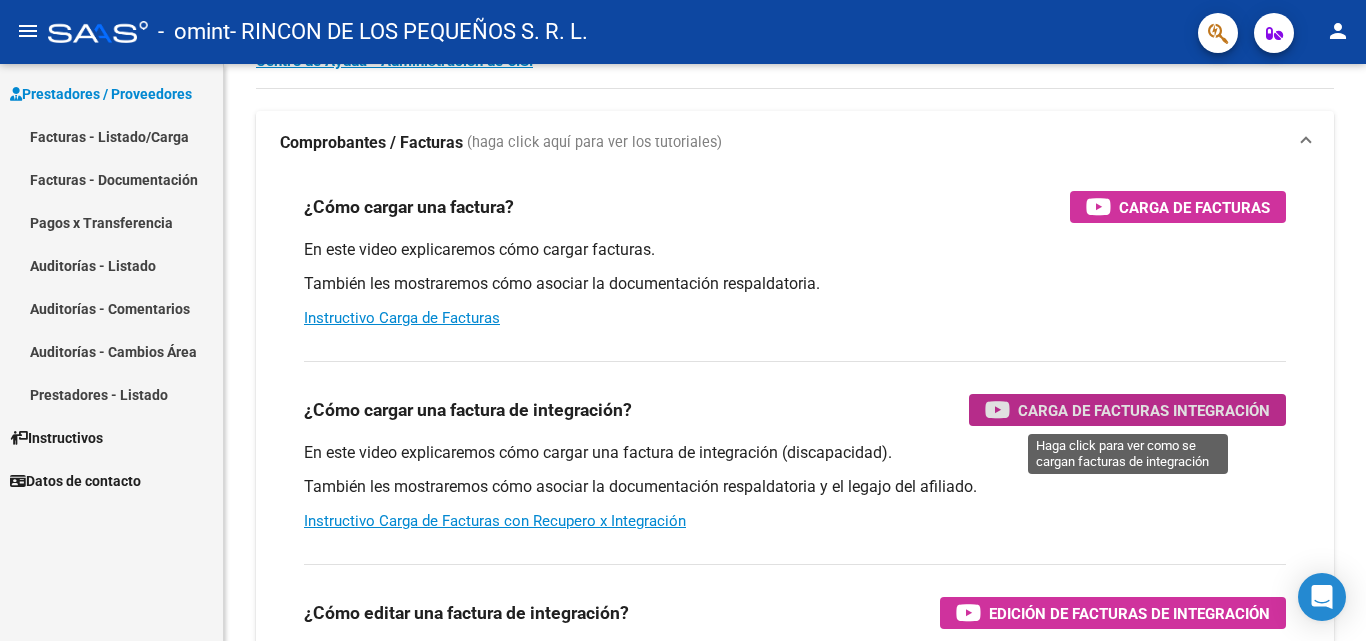 click on "Facturas - Listado/Carga" at bounding box center [111, 136] 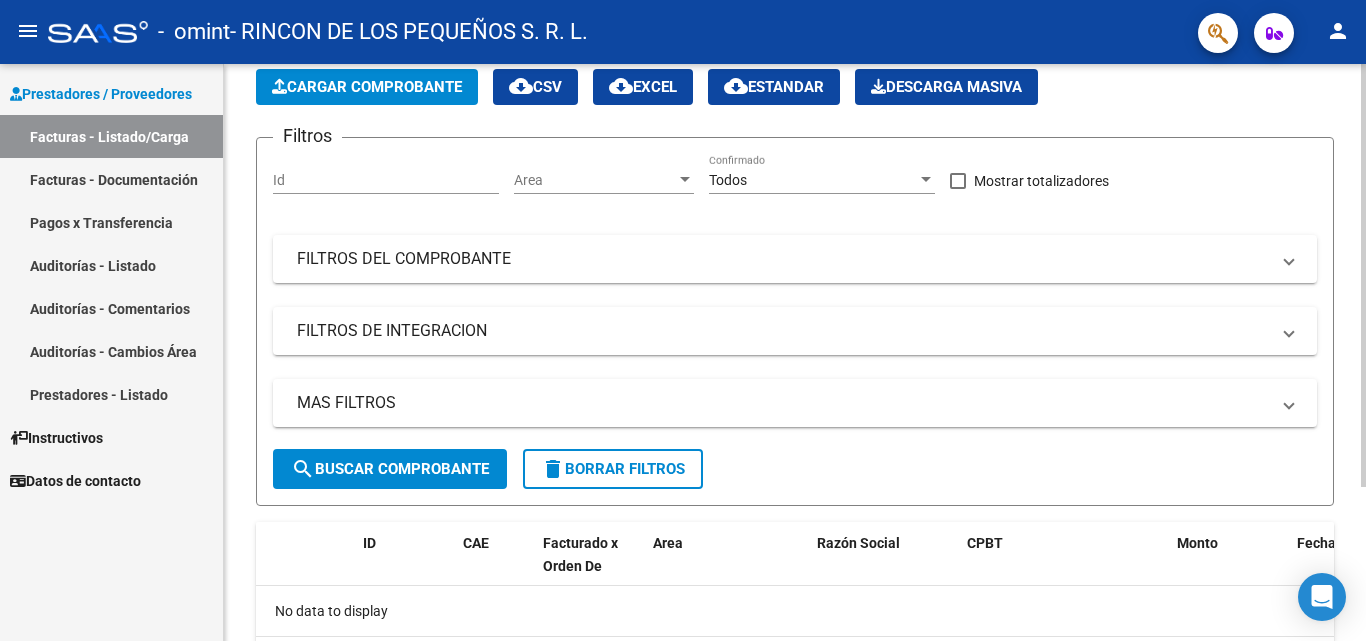 click on "Cargar Comprobante" 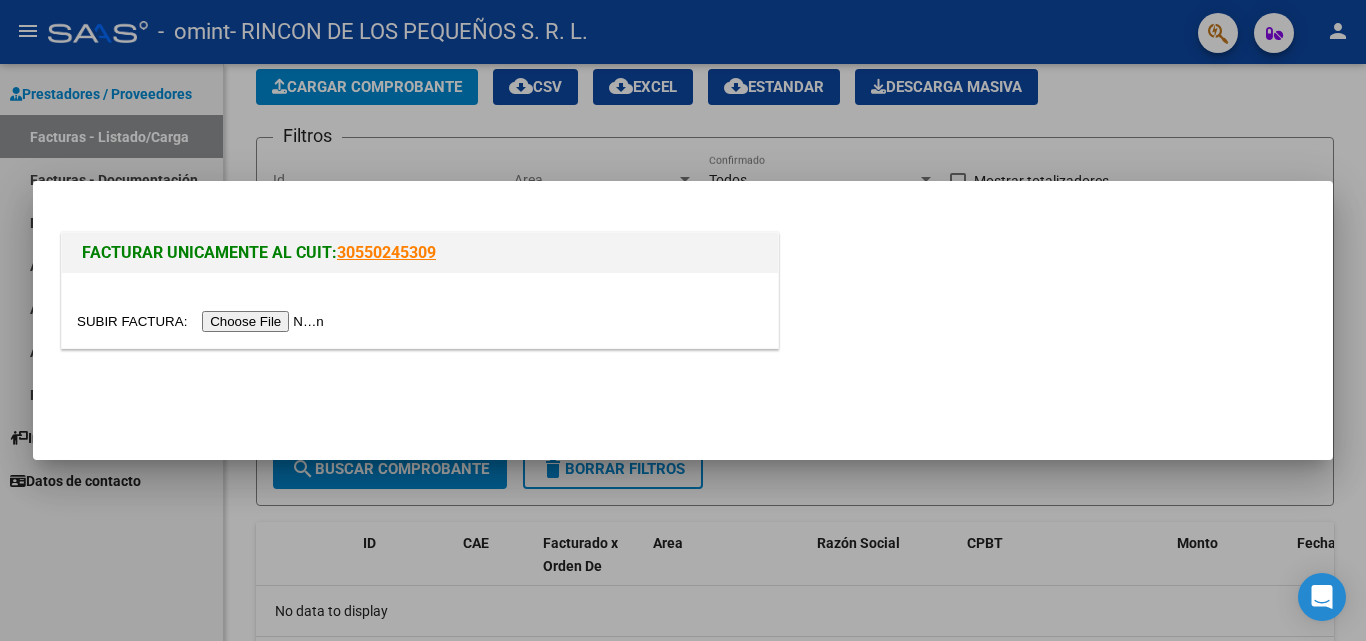 click at bounding box center (203, 321) 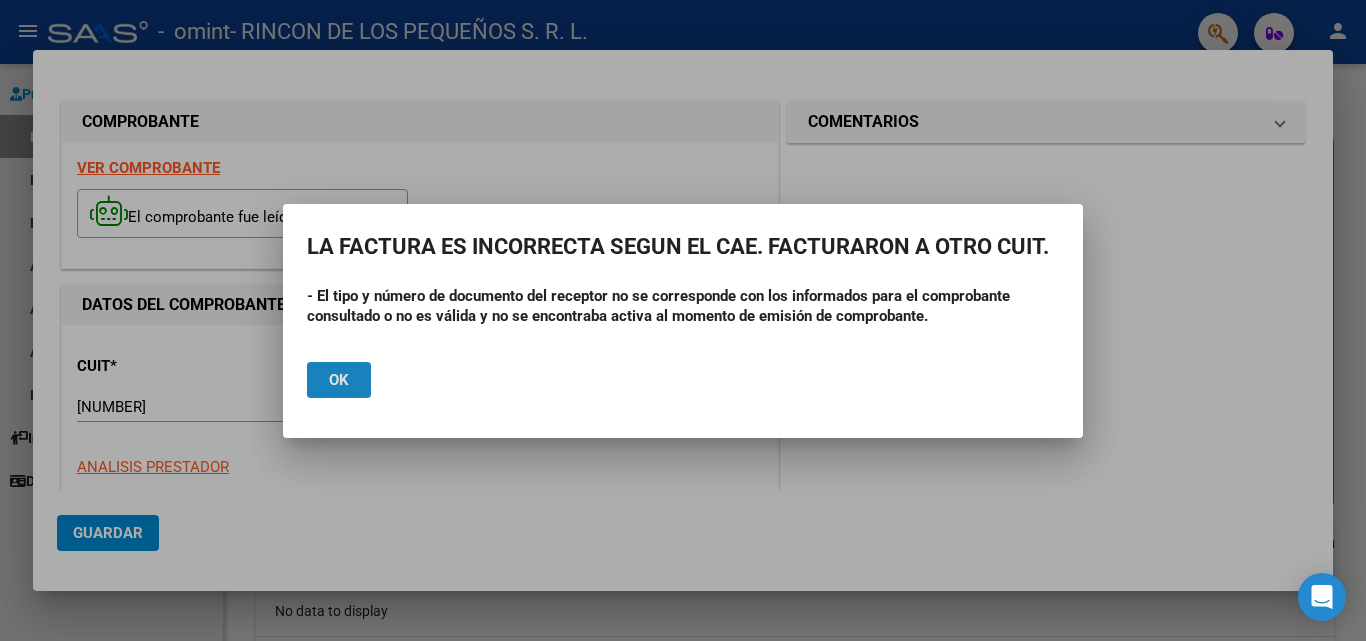 click on "Ok" 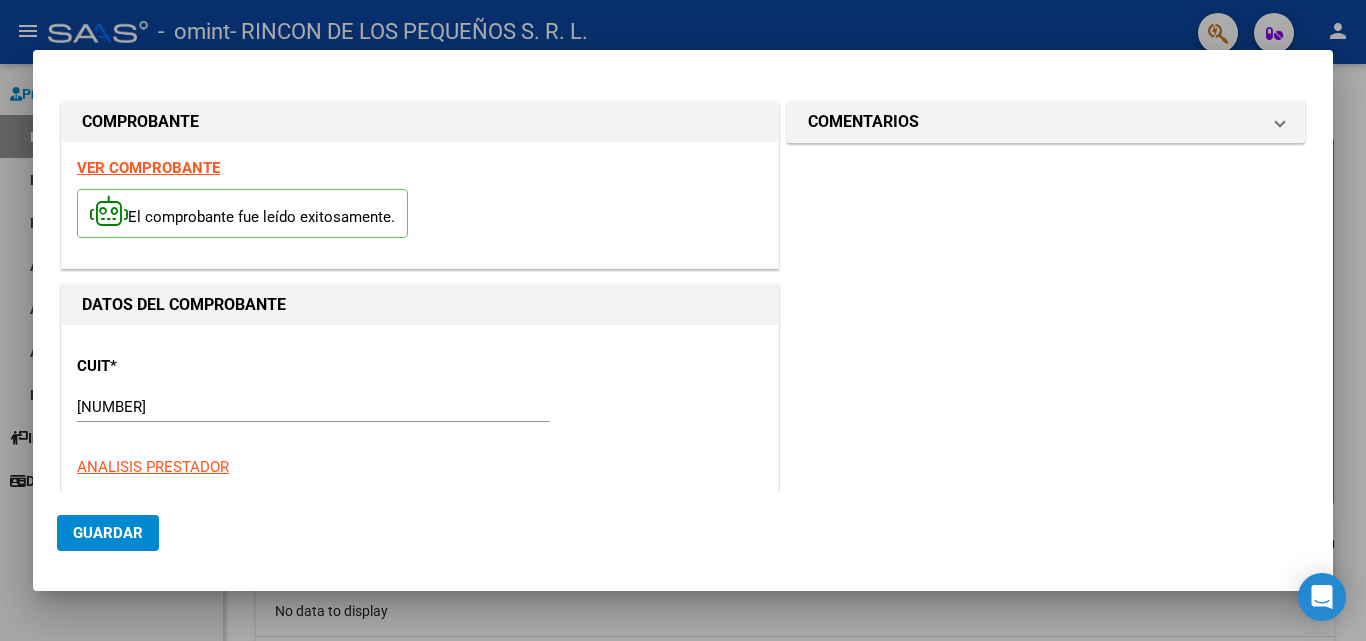 click on "VER COMPROBANTE" at bounding box center (148, 168) 